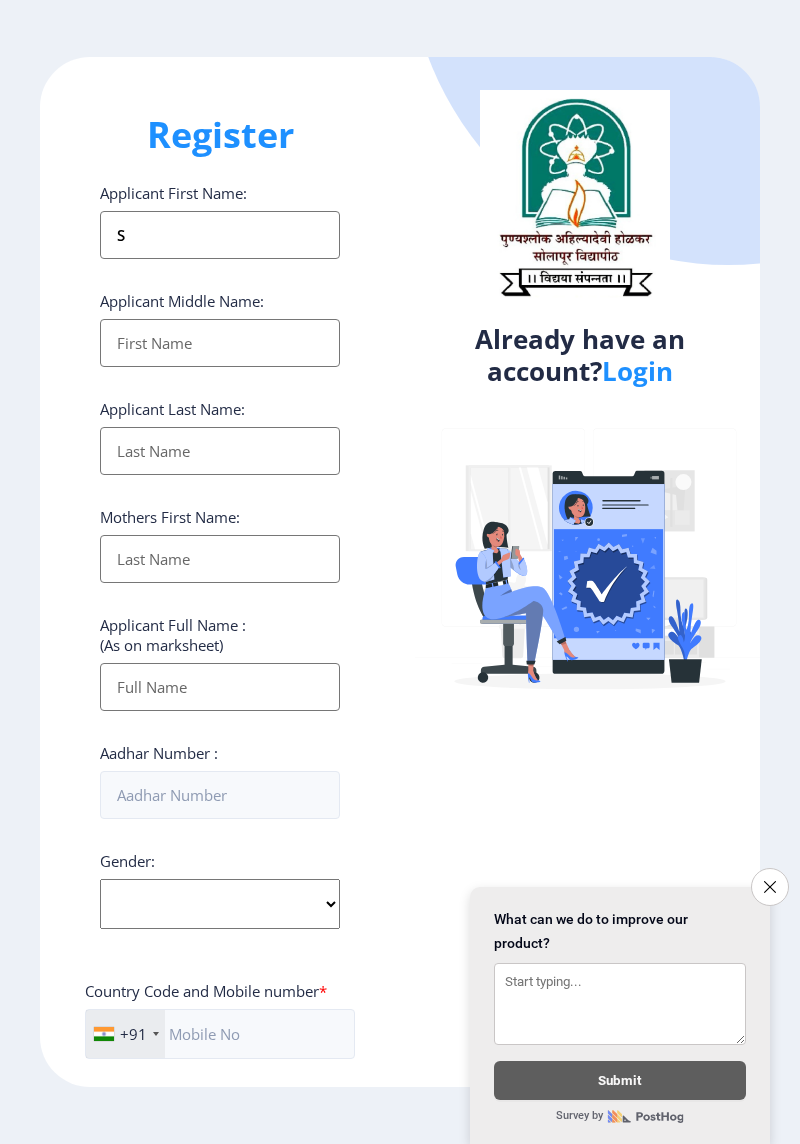 select 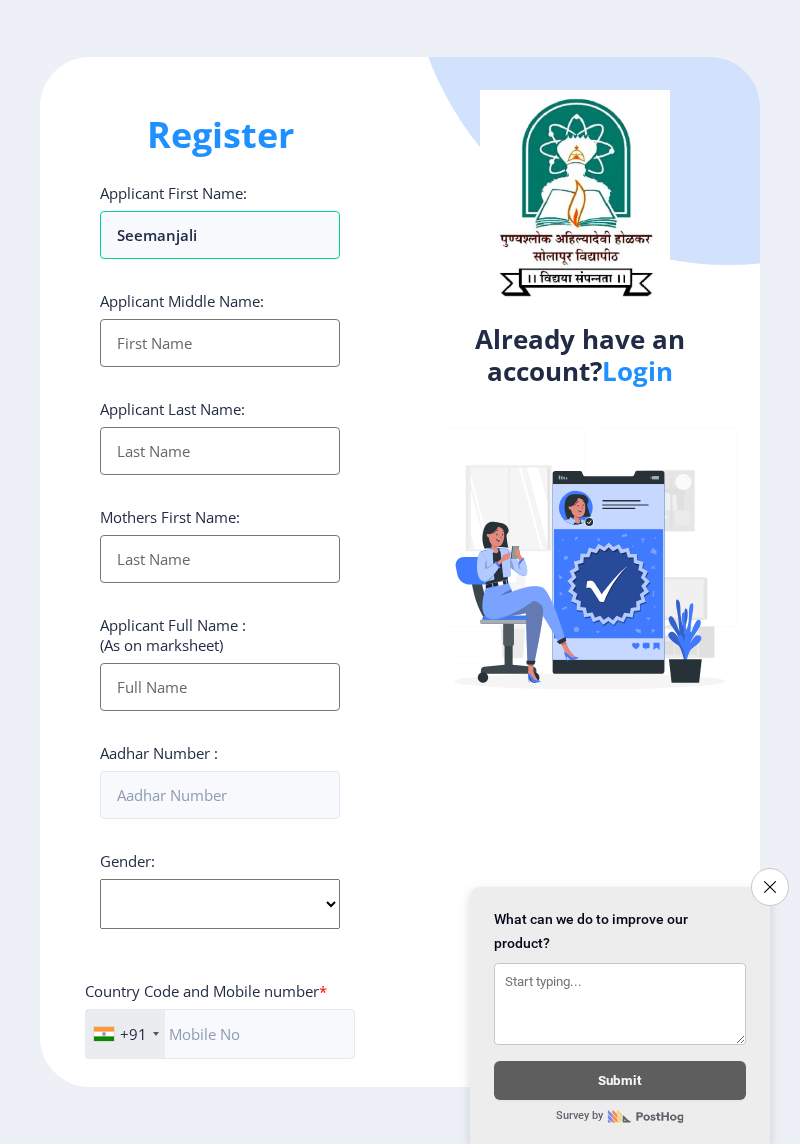 type on "Seemanjali" 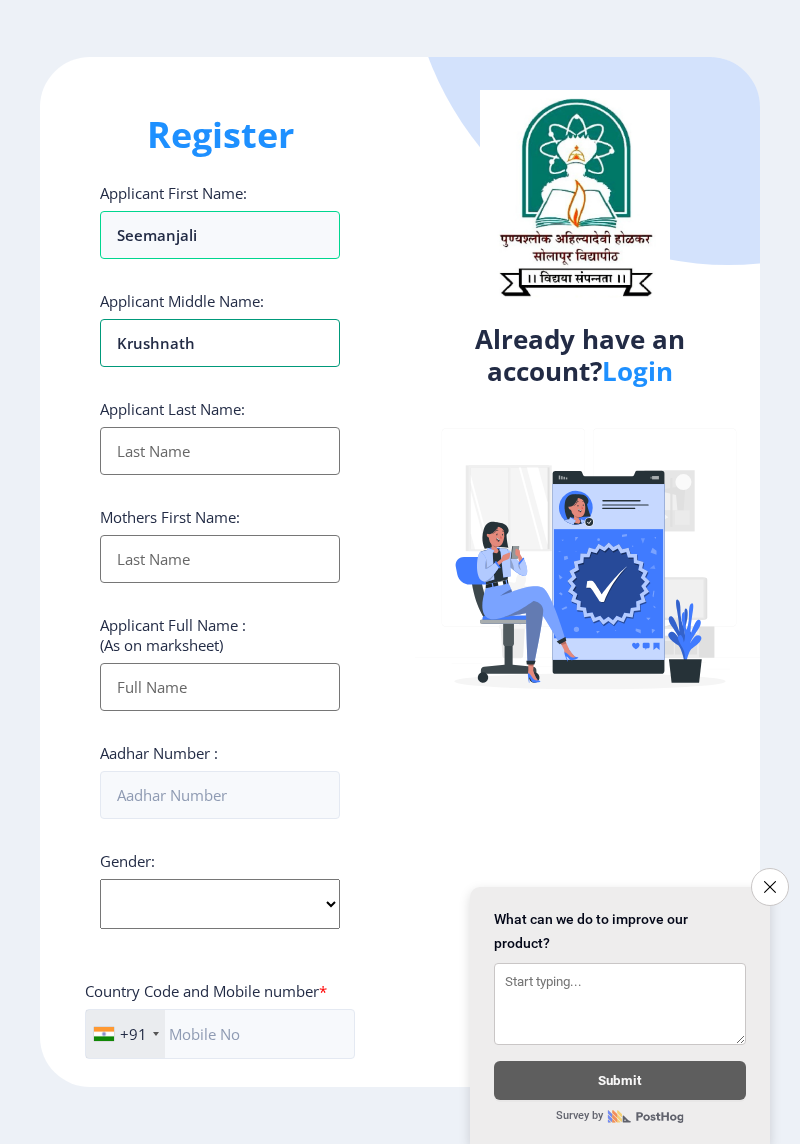 type on "Krushnath" 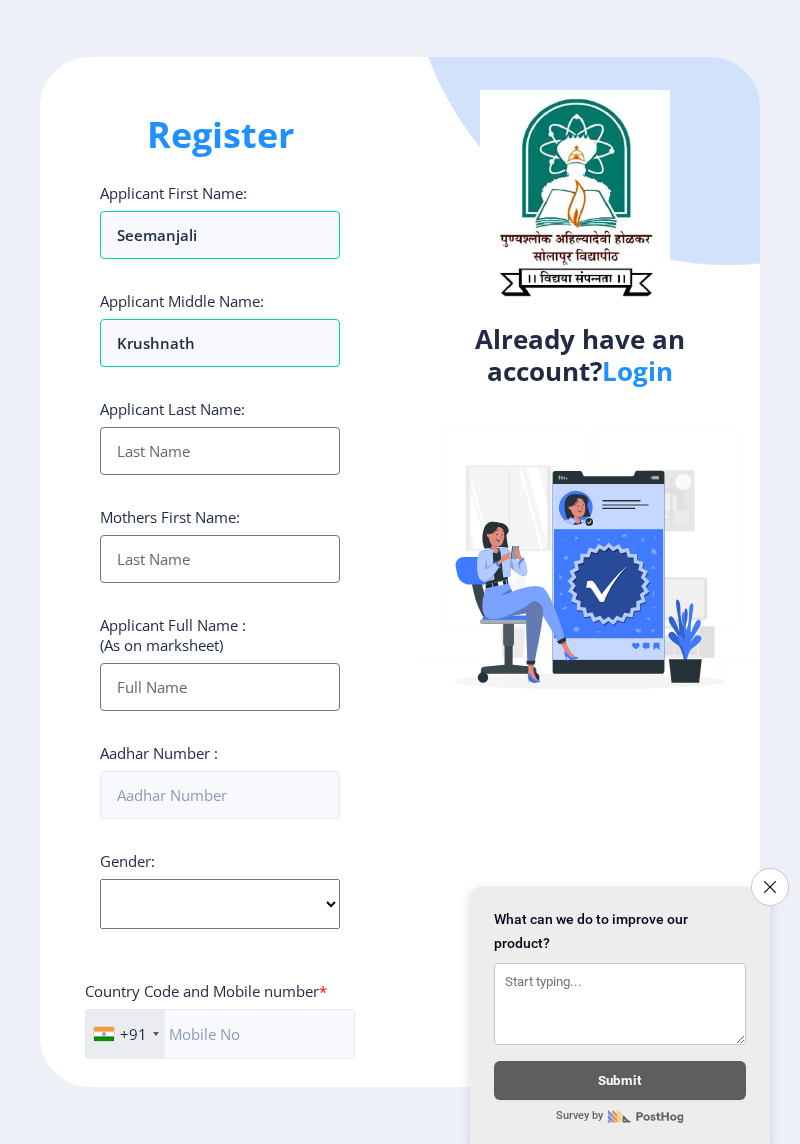 click on "Applicant First Name:" at bounding box center (220, 451) 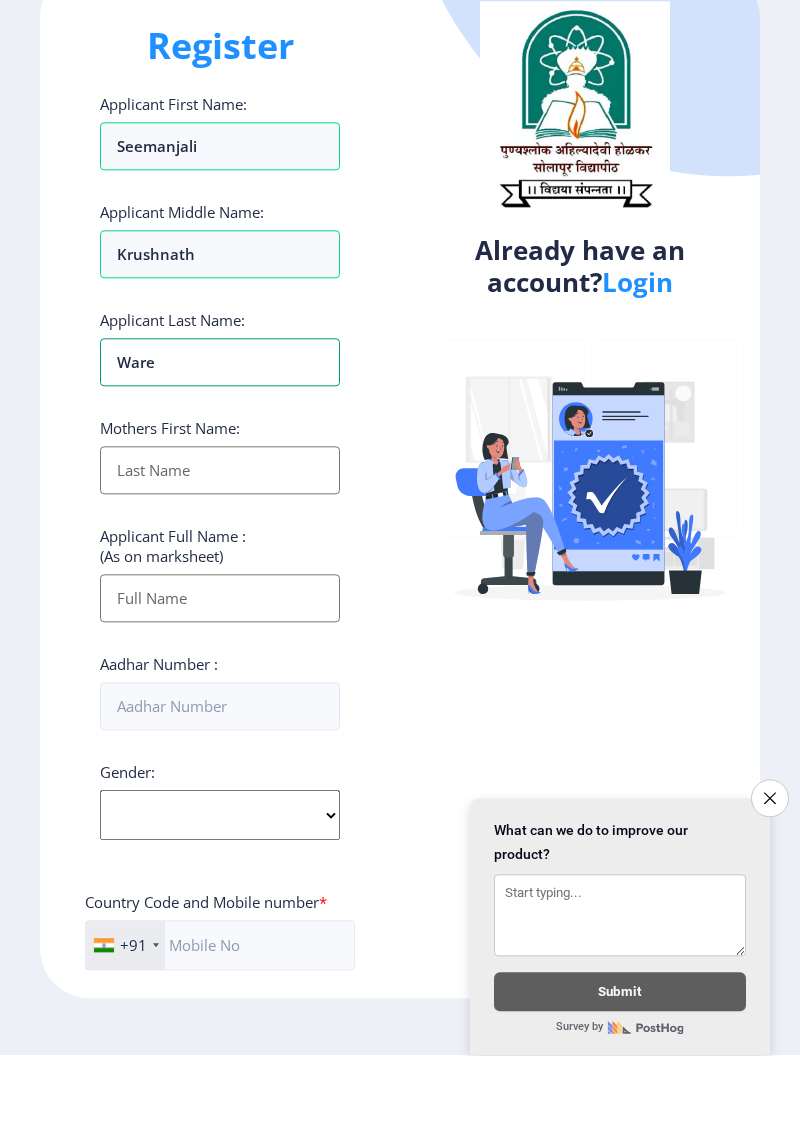 type on "Ware" 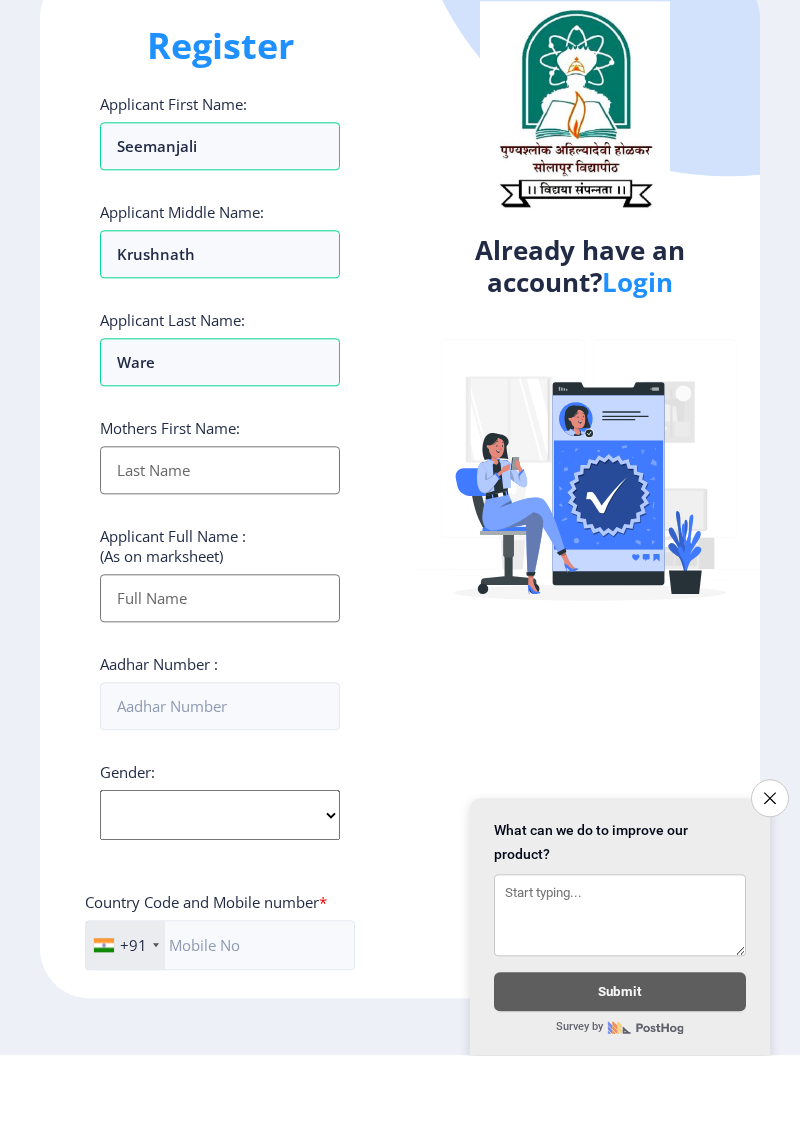 click on "Applicant First Name:" at bounding box center (220, 559) 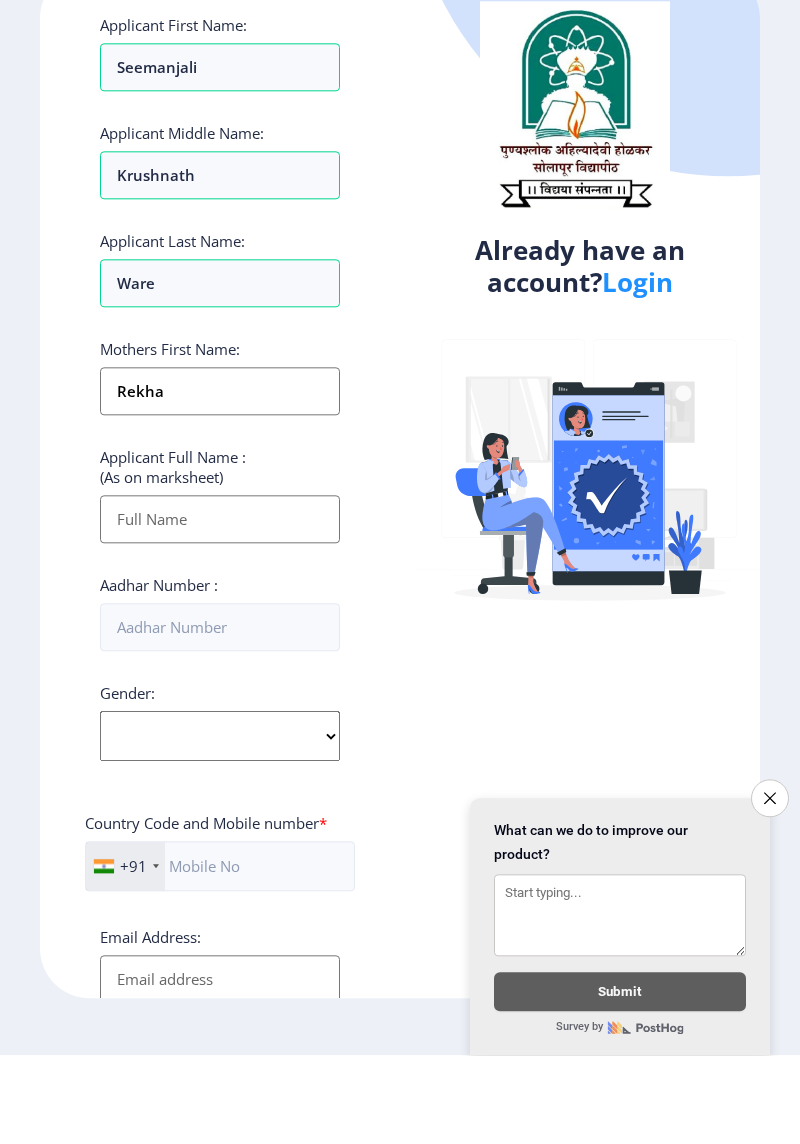 scroll, scrollTop: 92, scrollLeft: 0, axis: vertical 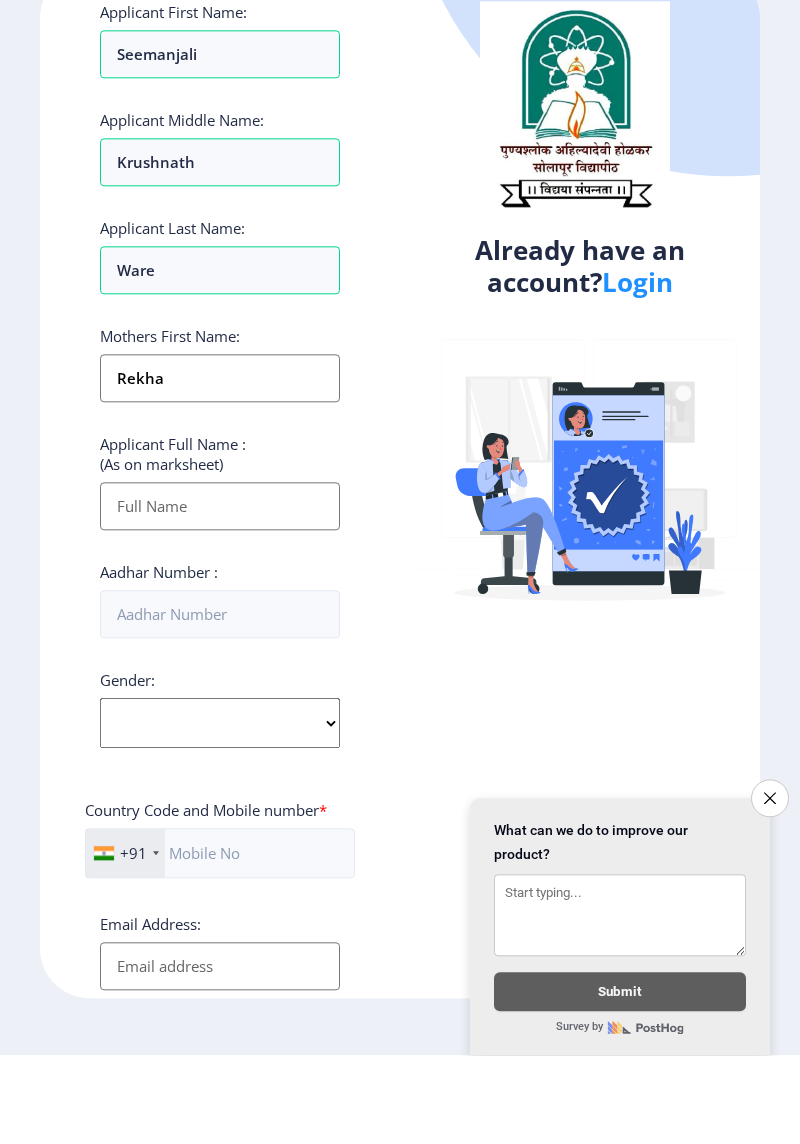 type on "Rekha" 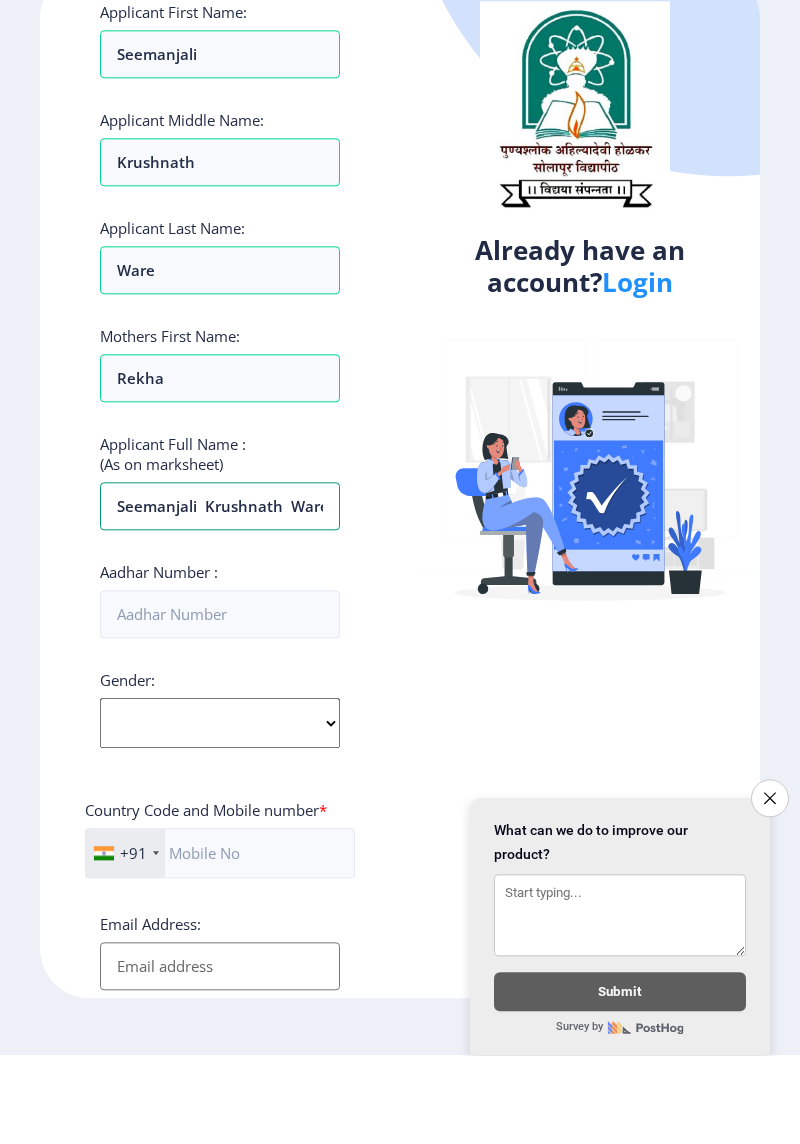 scroll, scrollTop: 0, scrollLeft: 2, axis: horizontal 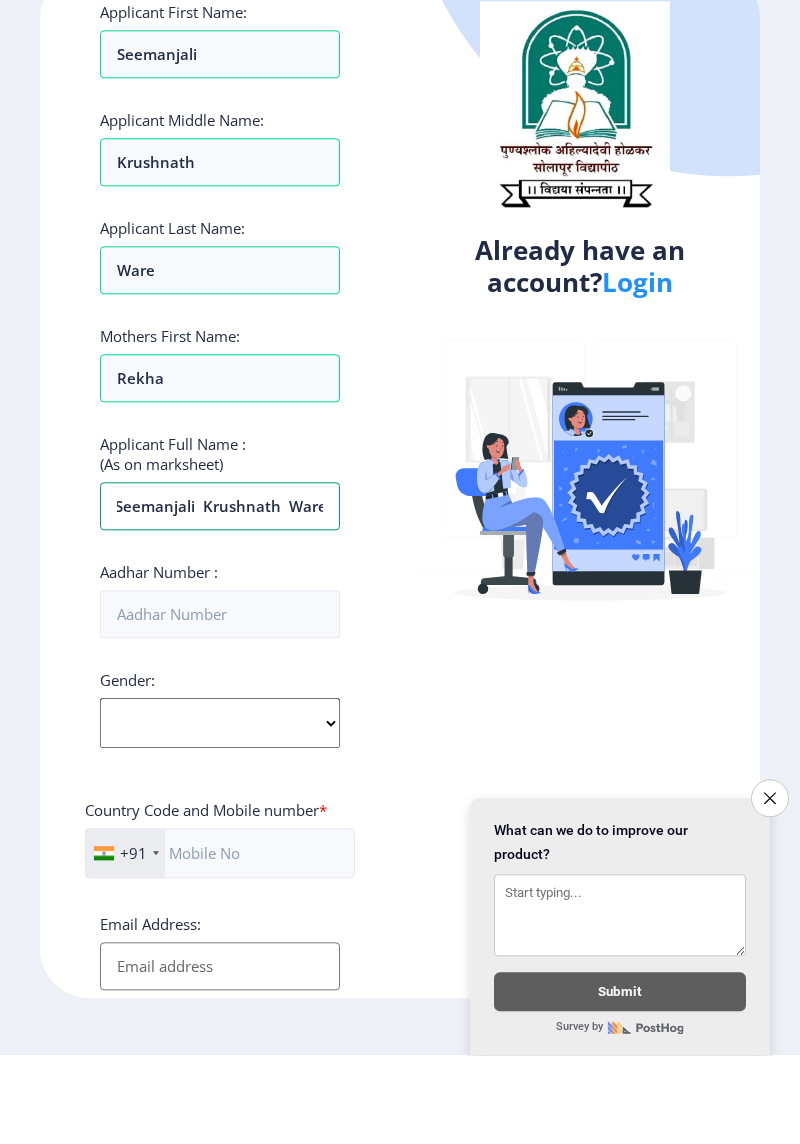type on "Seemanjali  krushnath  ware" 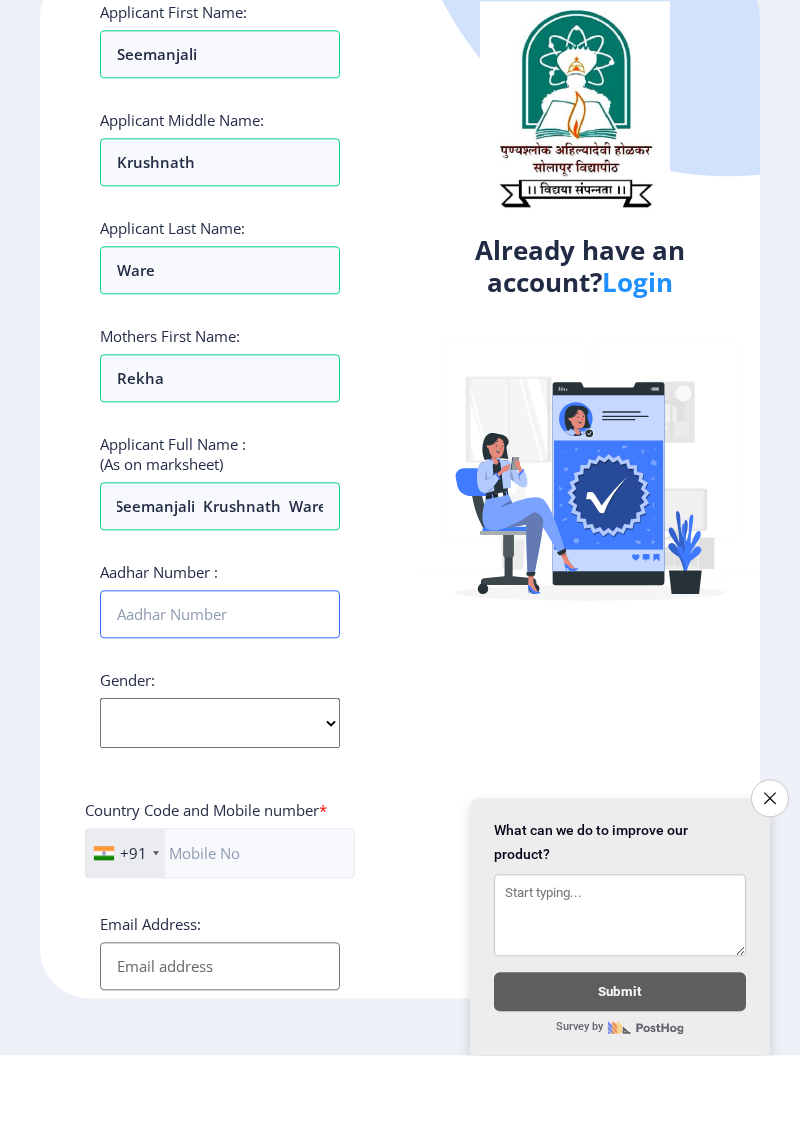 click on "Aadhar Number :" at bounding box center [220, 703] 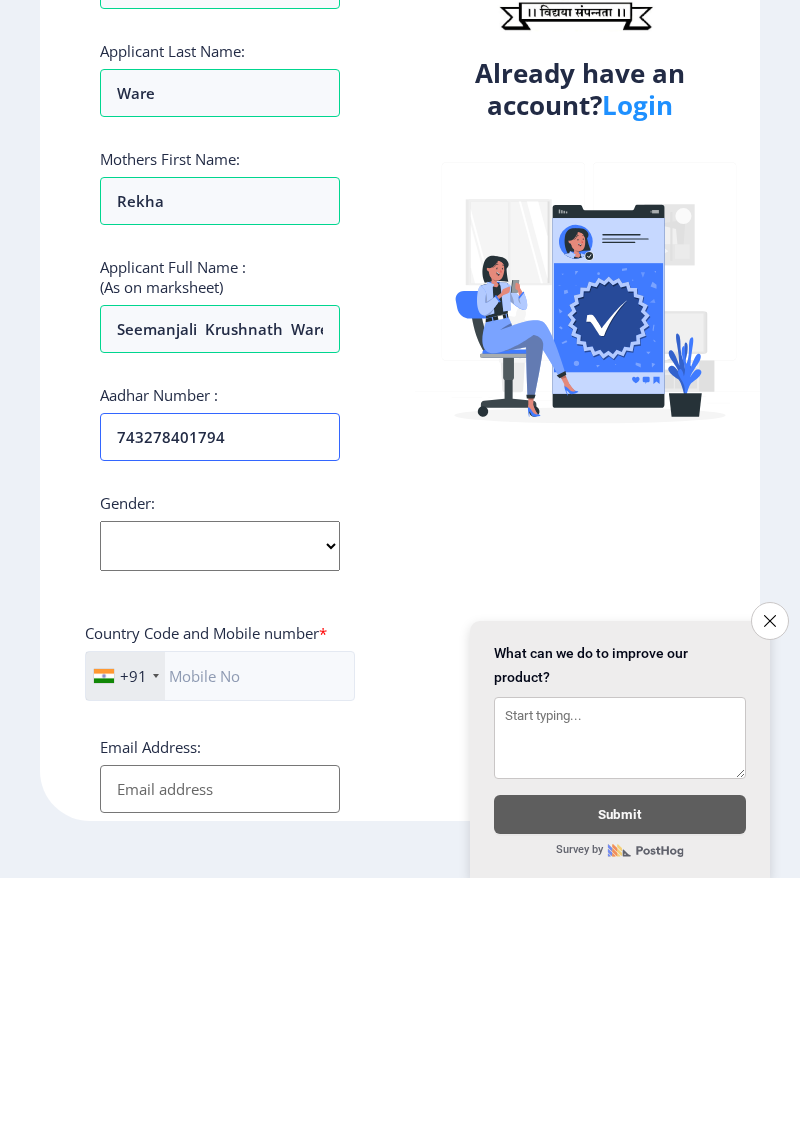type on "743278401794" 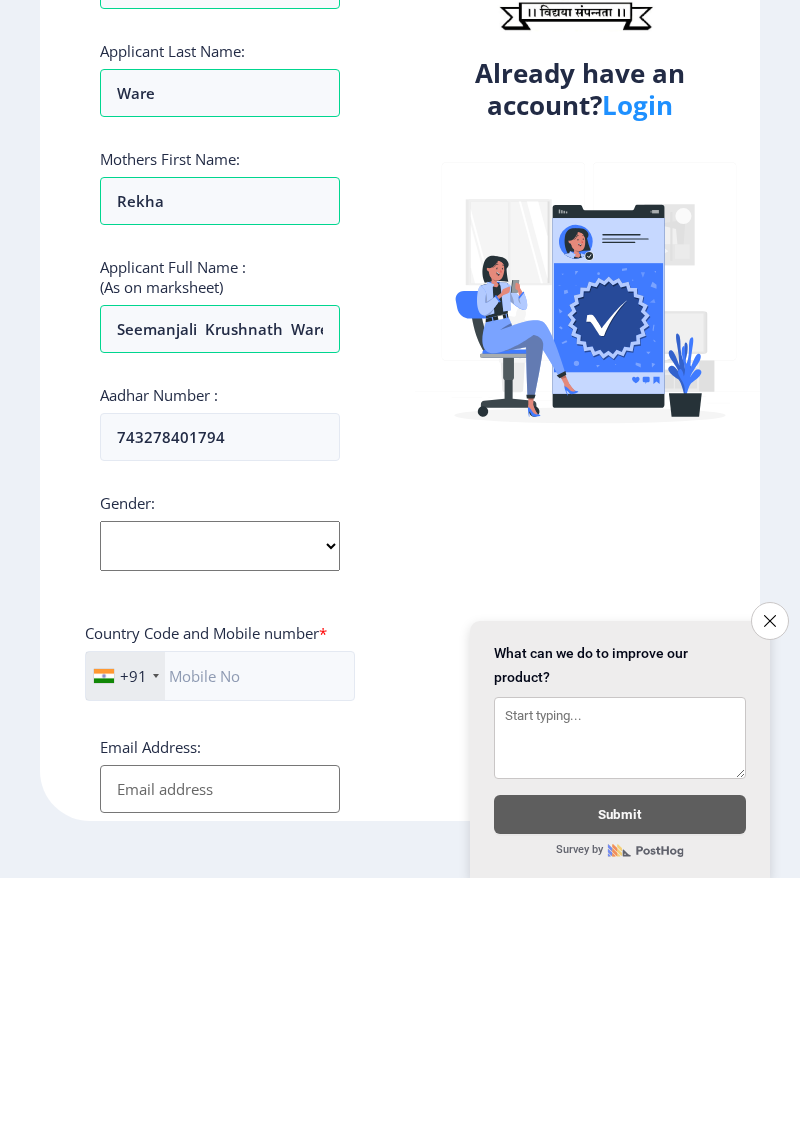 click on "Select Gender Male Female Other" 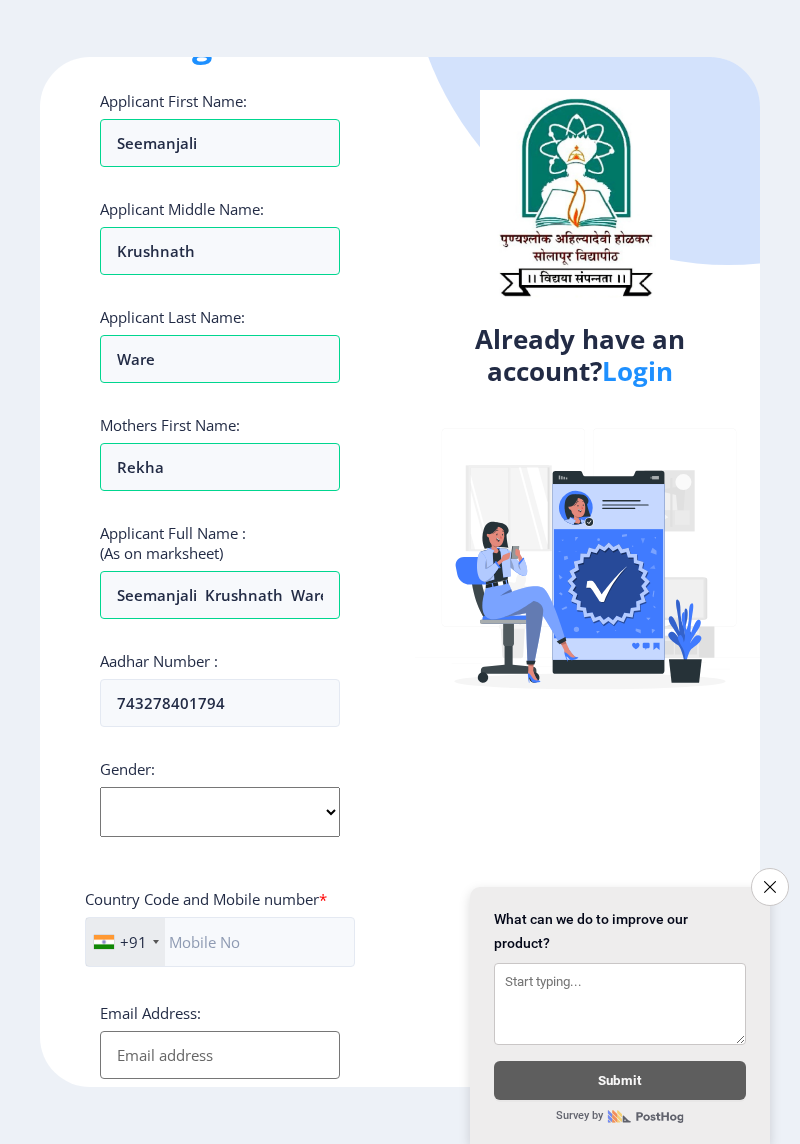 select on "[DEMOGRAPHIC_DATA]" 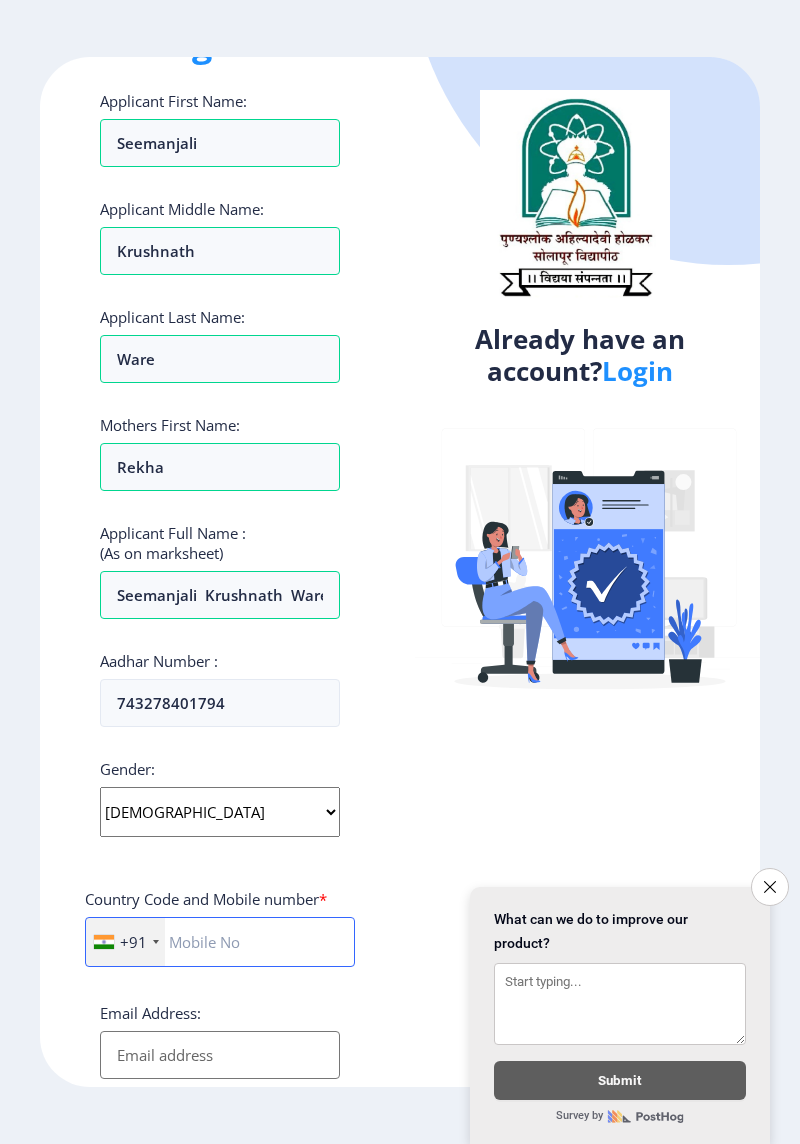 click 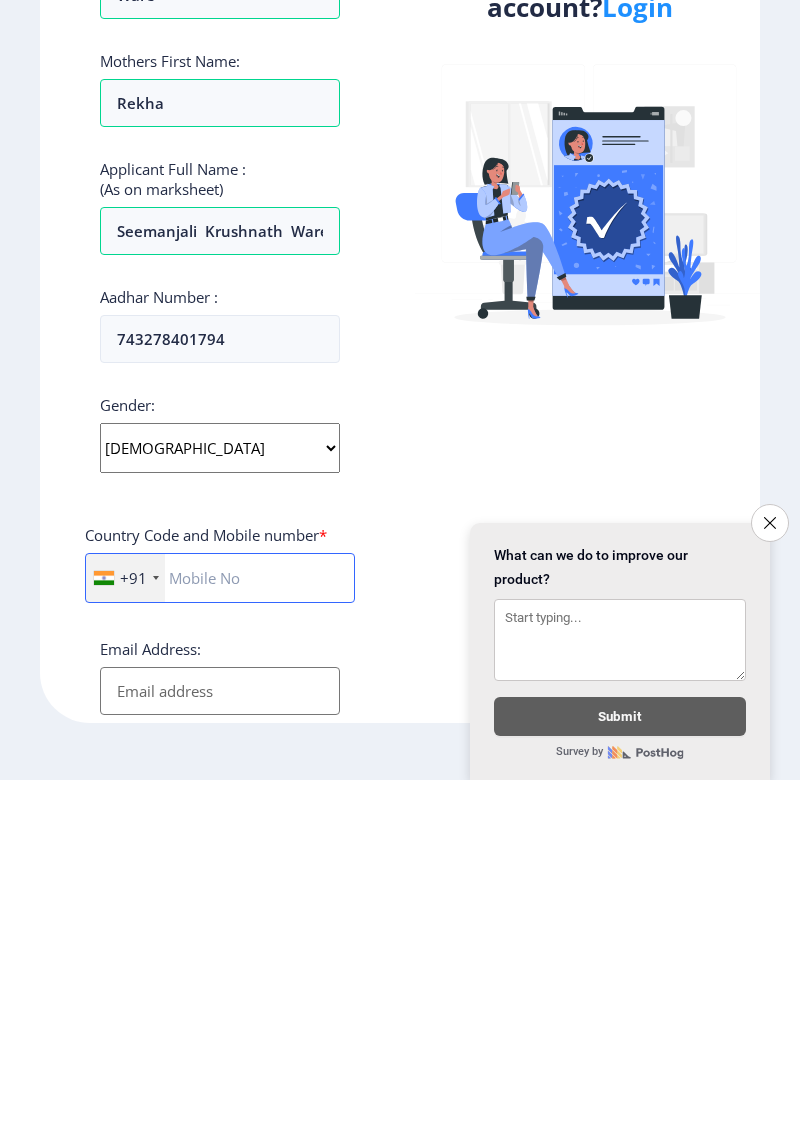 scroll, scrollTop: 64, scrollLeft: 0, axis: vertical 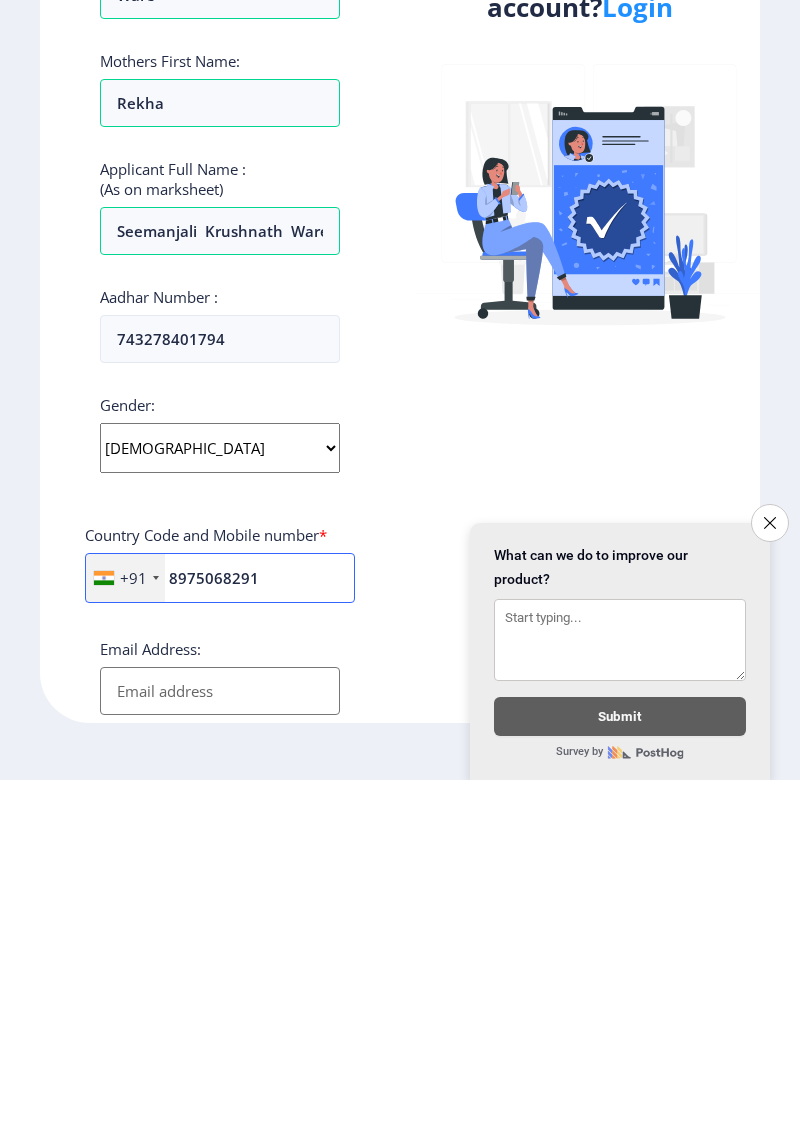 type on "8975068291" 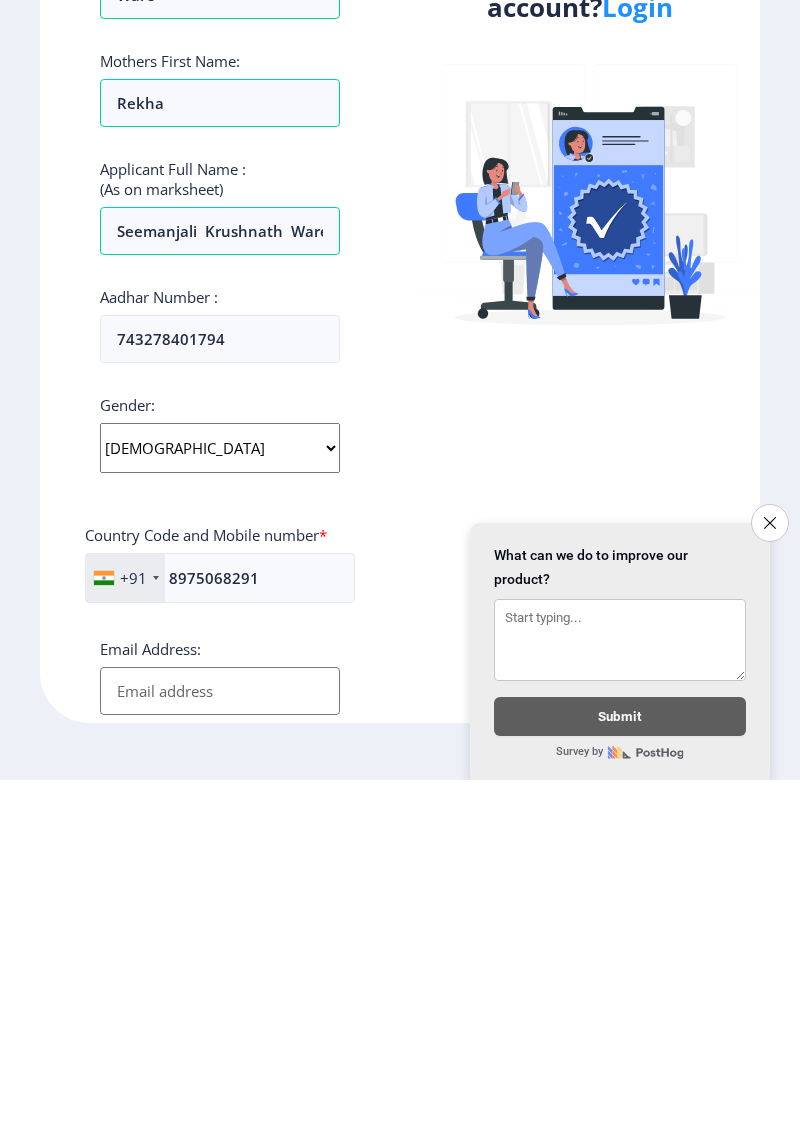 click on "Email Address:" at bounding box center (220, 1055) 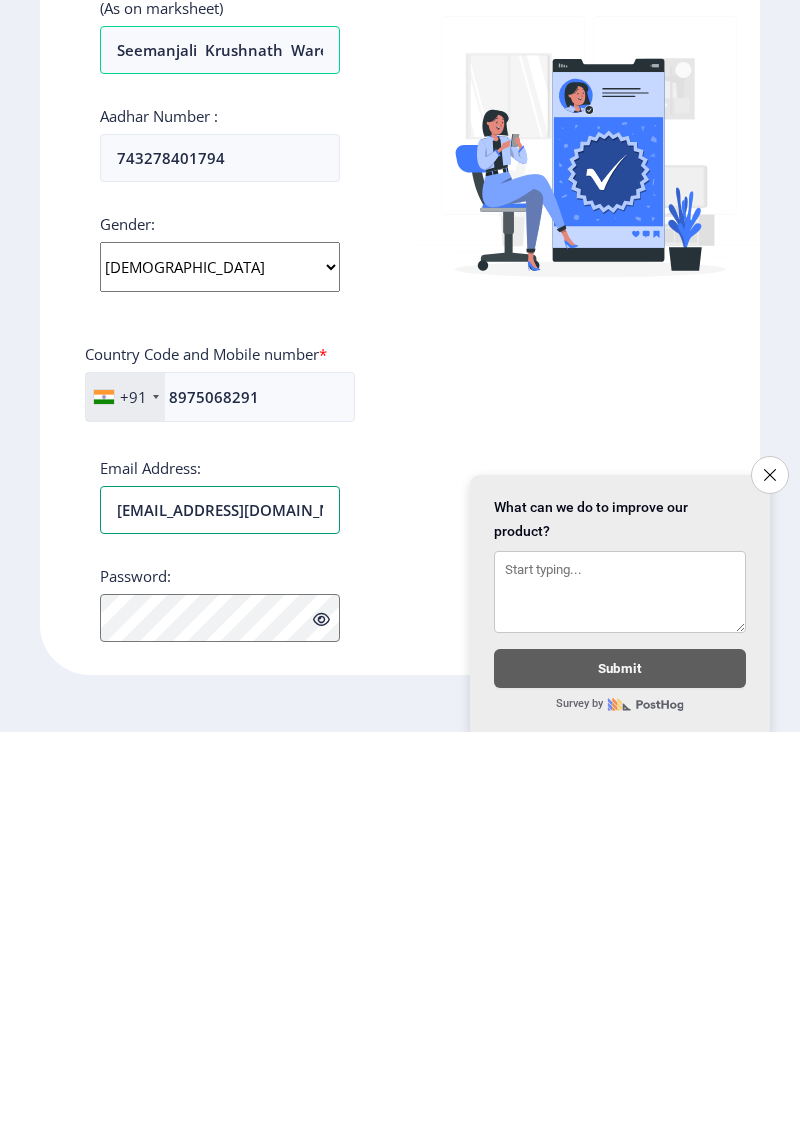 scroll, scrollTop: 299, scrollLeft: 0, axis: vertical 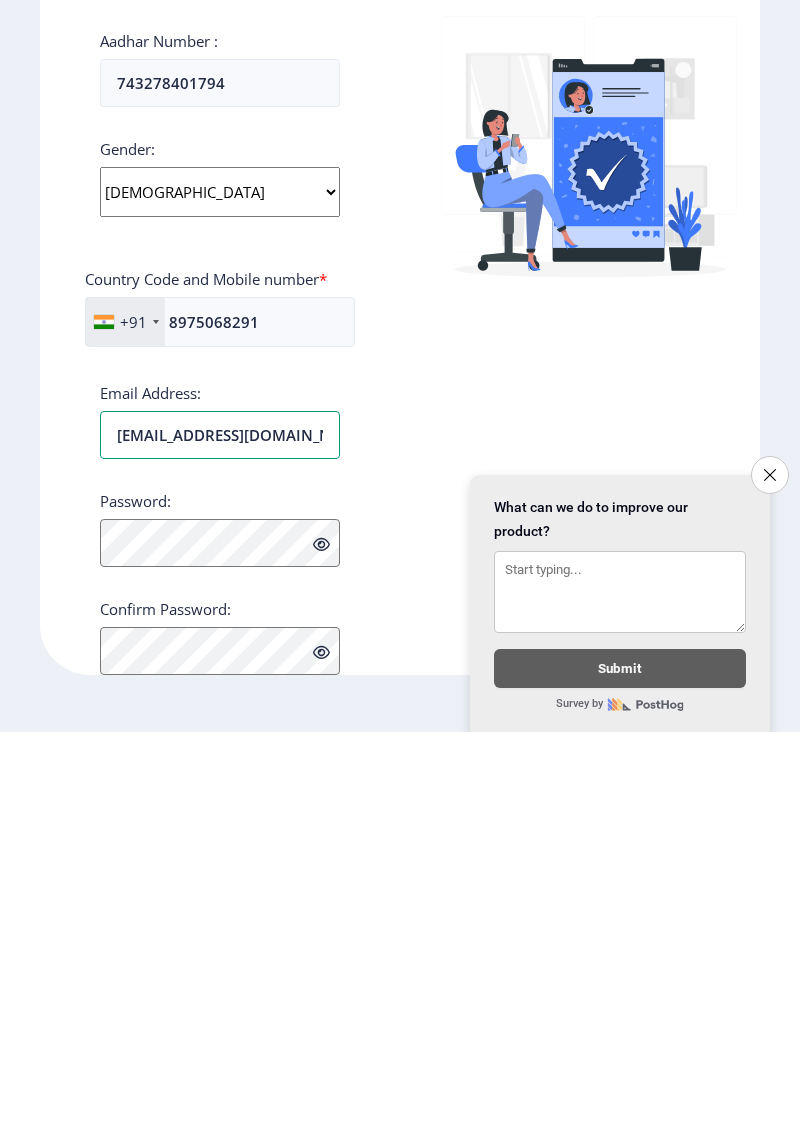 type on "[EMAIL_ADDRESS][DOMAIN_NAME]" 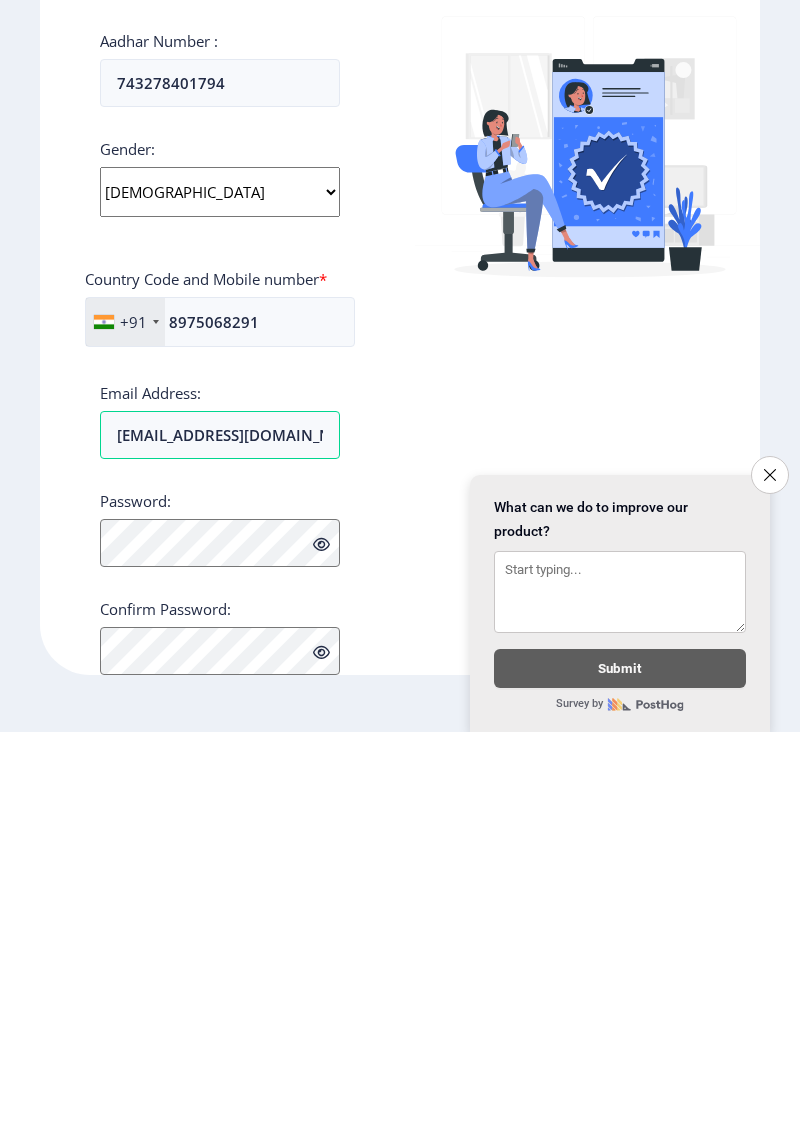 click 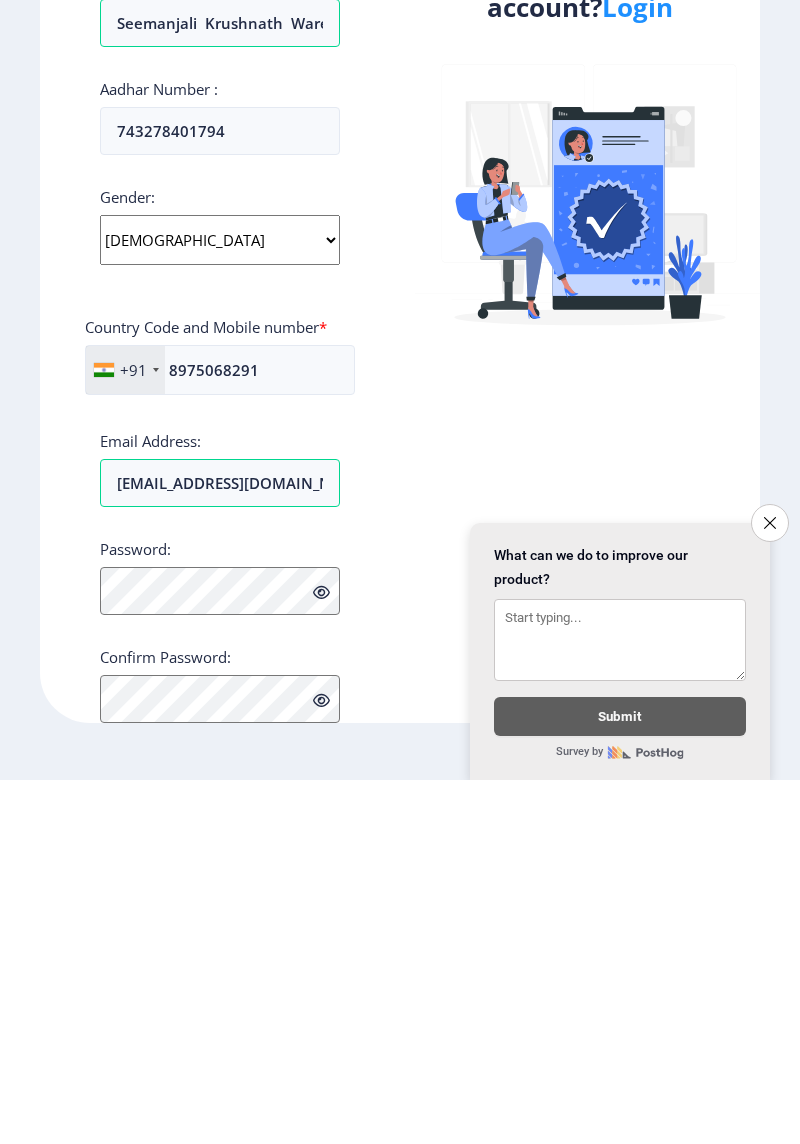 scroll, scrollTop: 0, scrollLeft: 0, axis: both 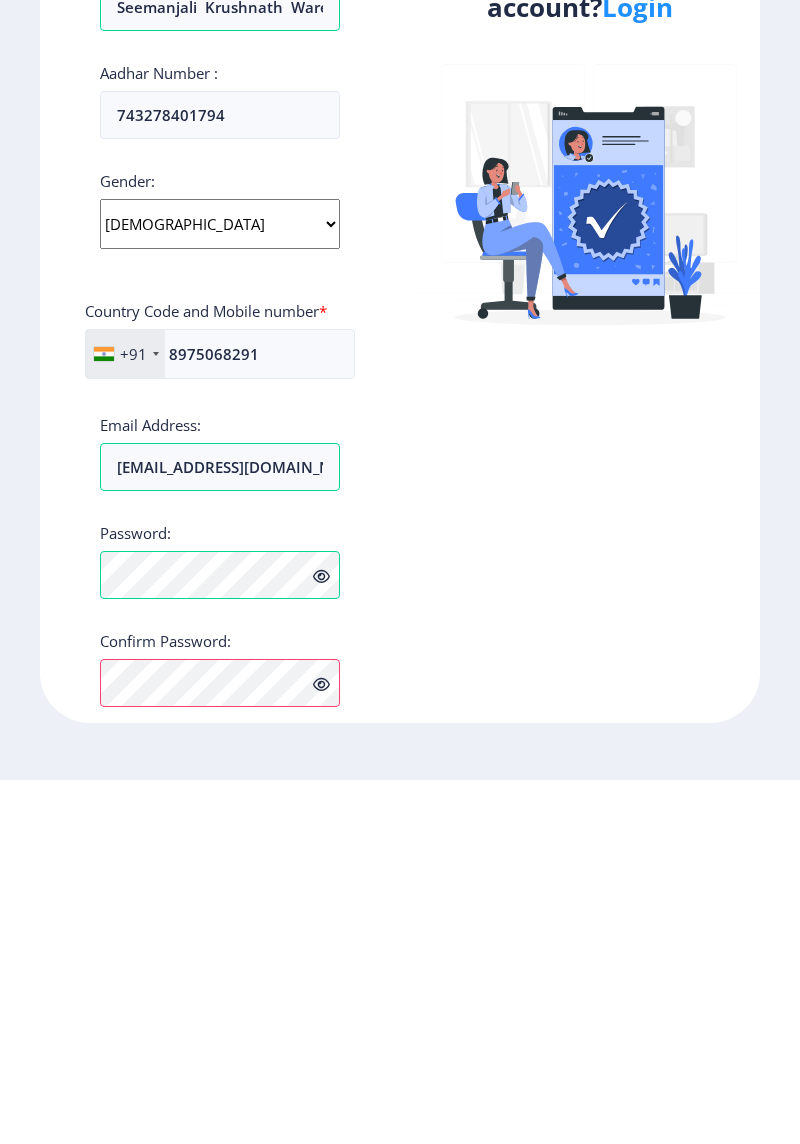 click on "Proceed" 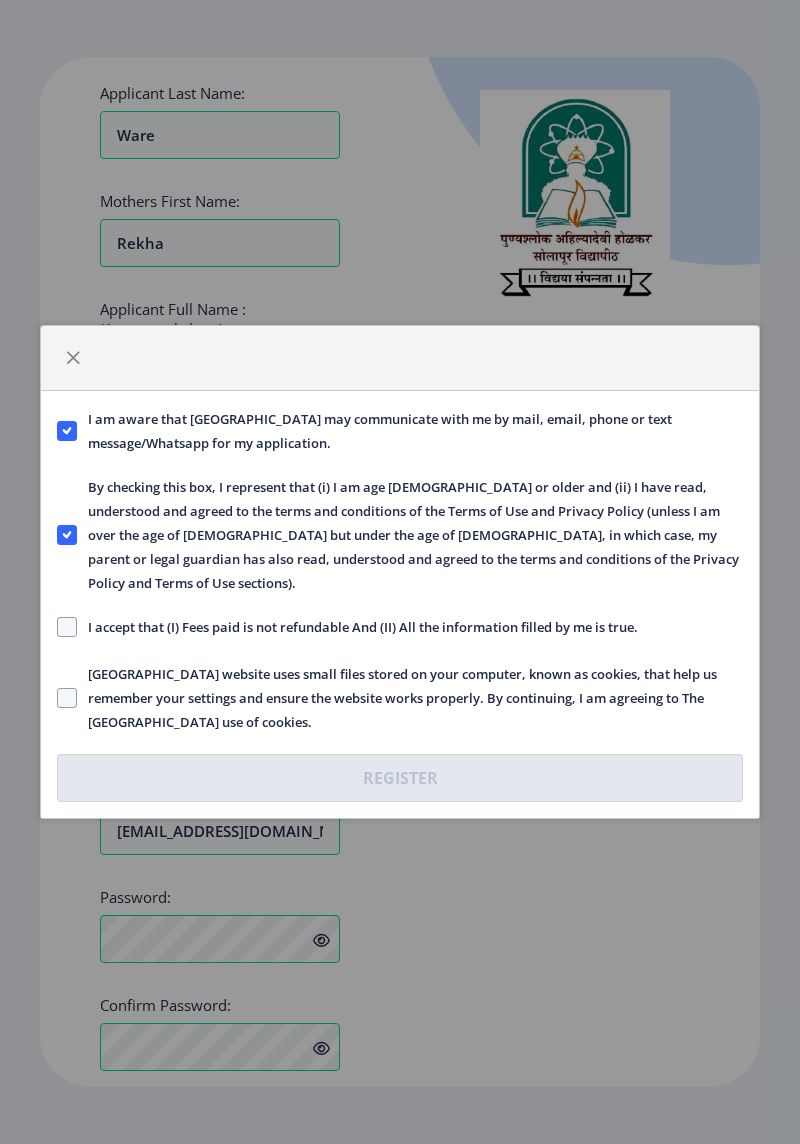 click 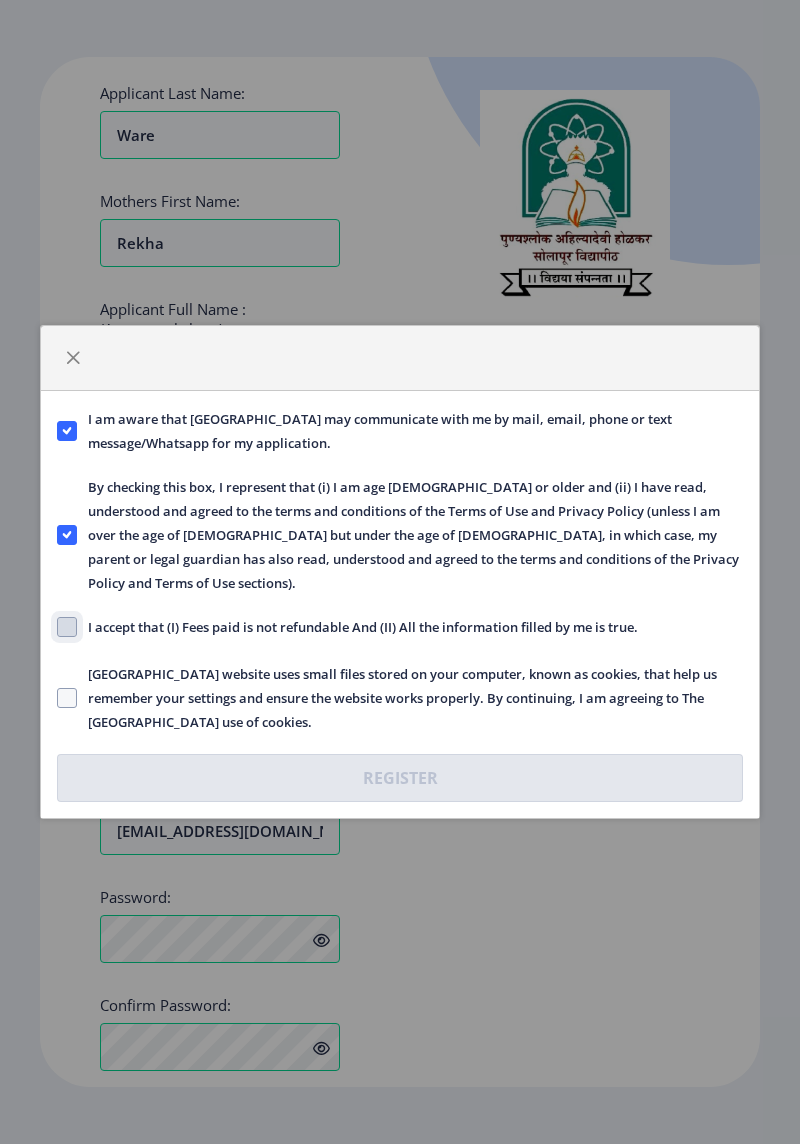 click on "I accept that (I) Fees paid is not refundable And (II) All the information filled by me is true." 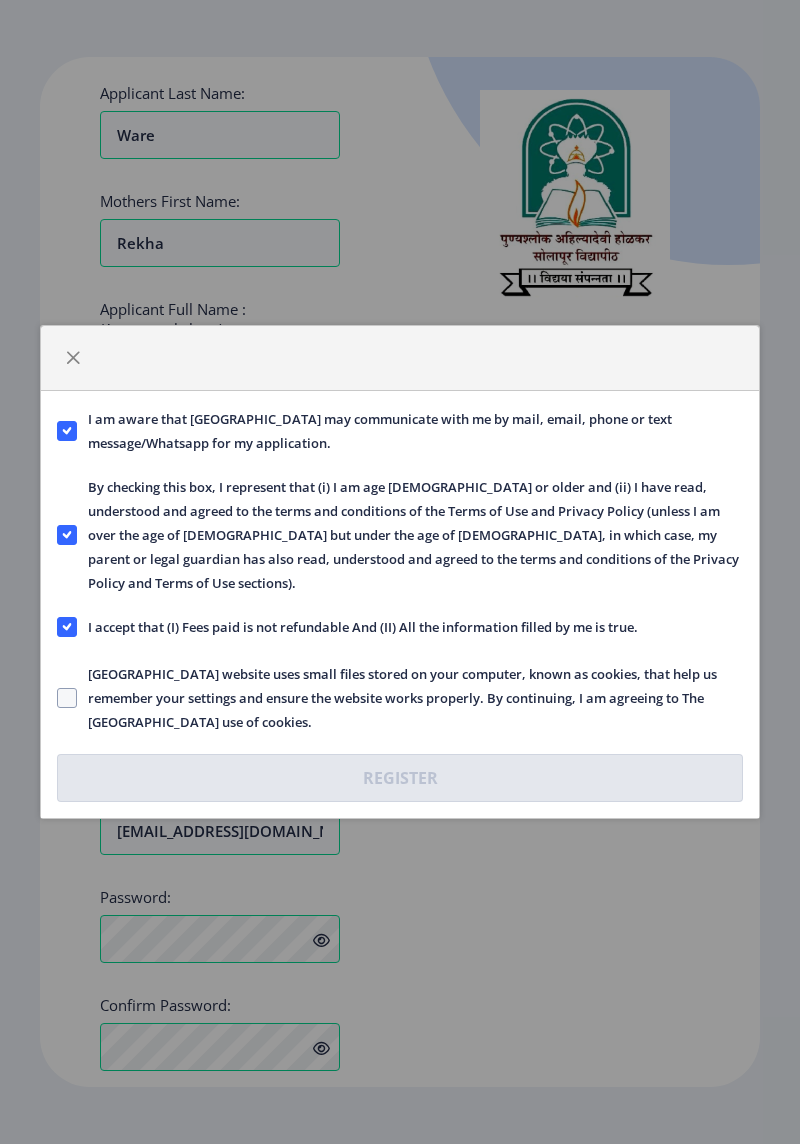 click 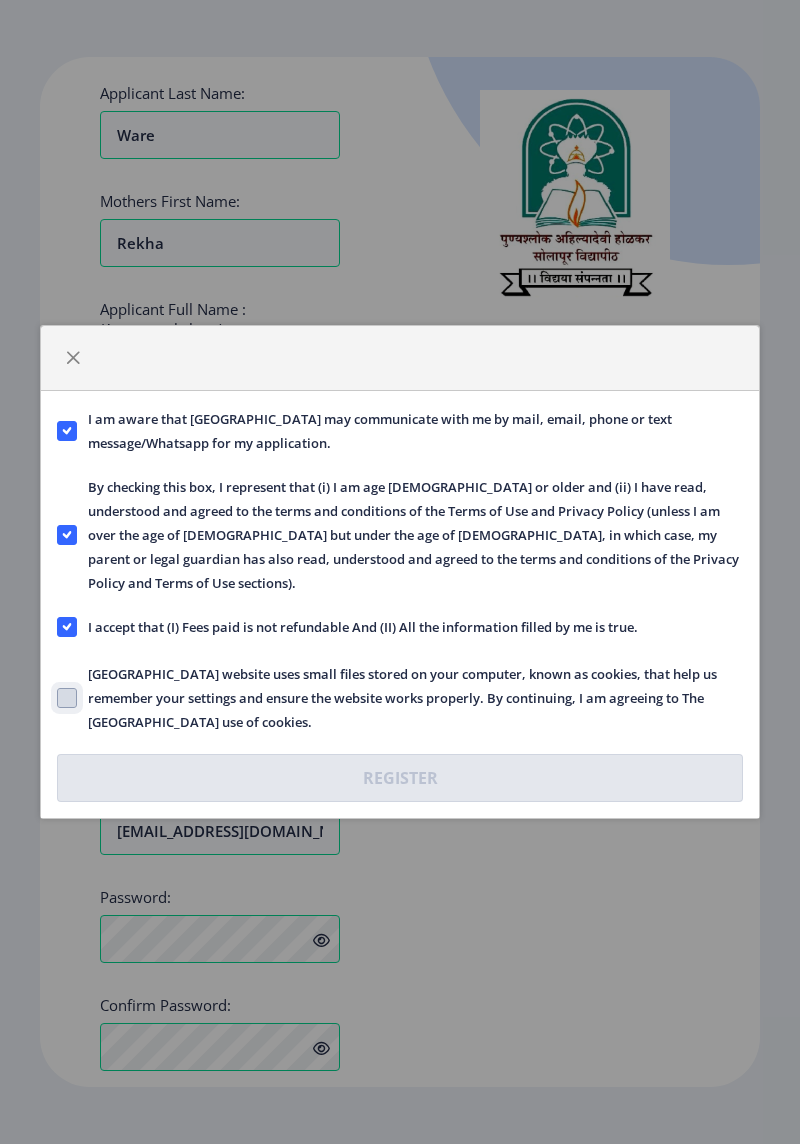click on "Solapur University website uses small files stored on your computer, known as cookies, that help us remember your settings and ensure the website works properly. By continuing, I am agreeing to The Solapur University use of cookies." 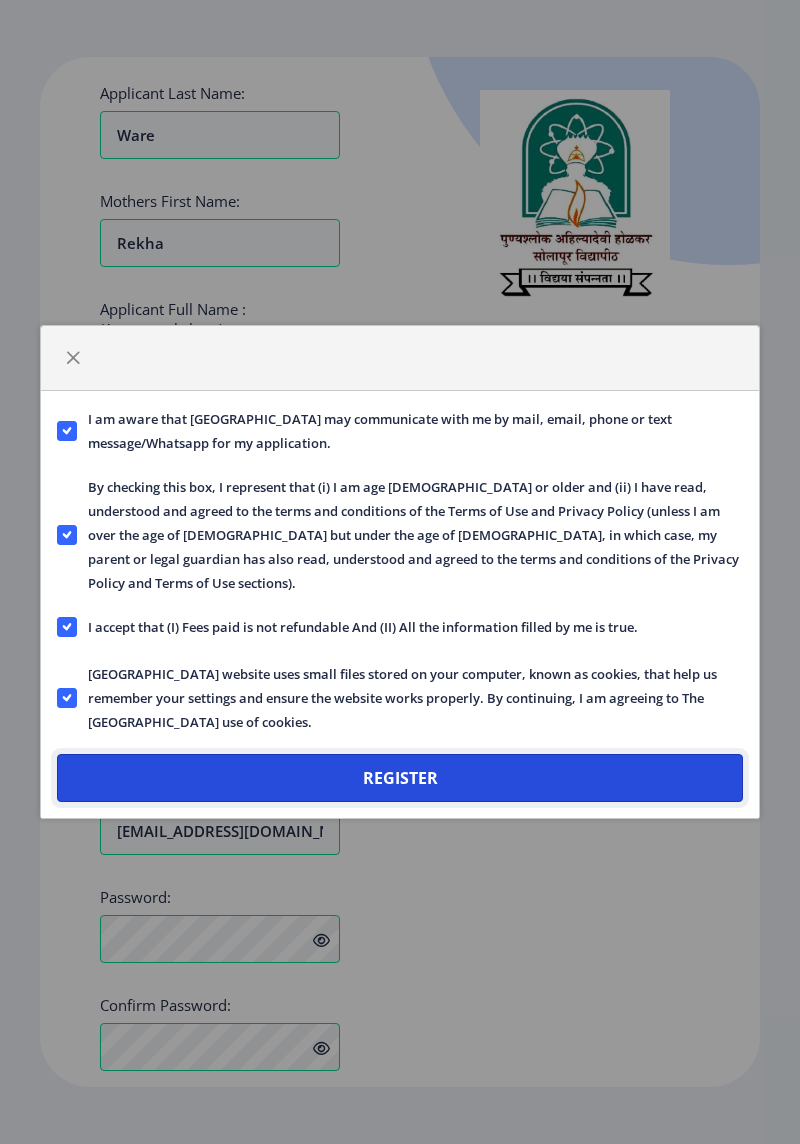 click on "Register" 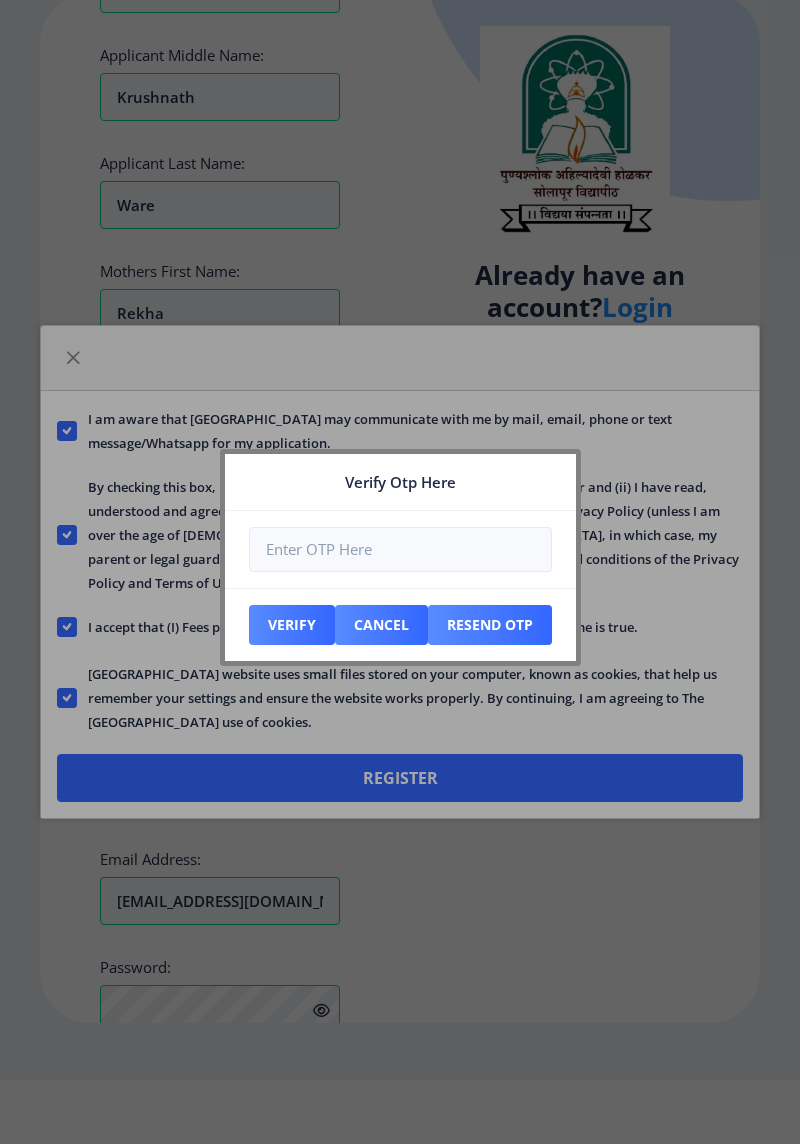 scroll, scrollTop: 0, scrollLeft: 0, axis: both 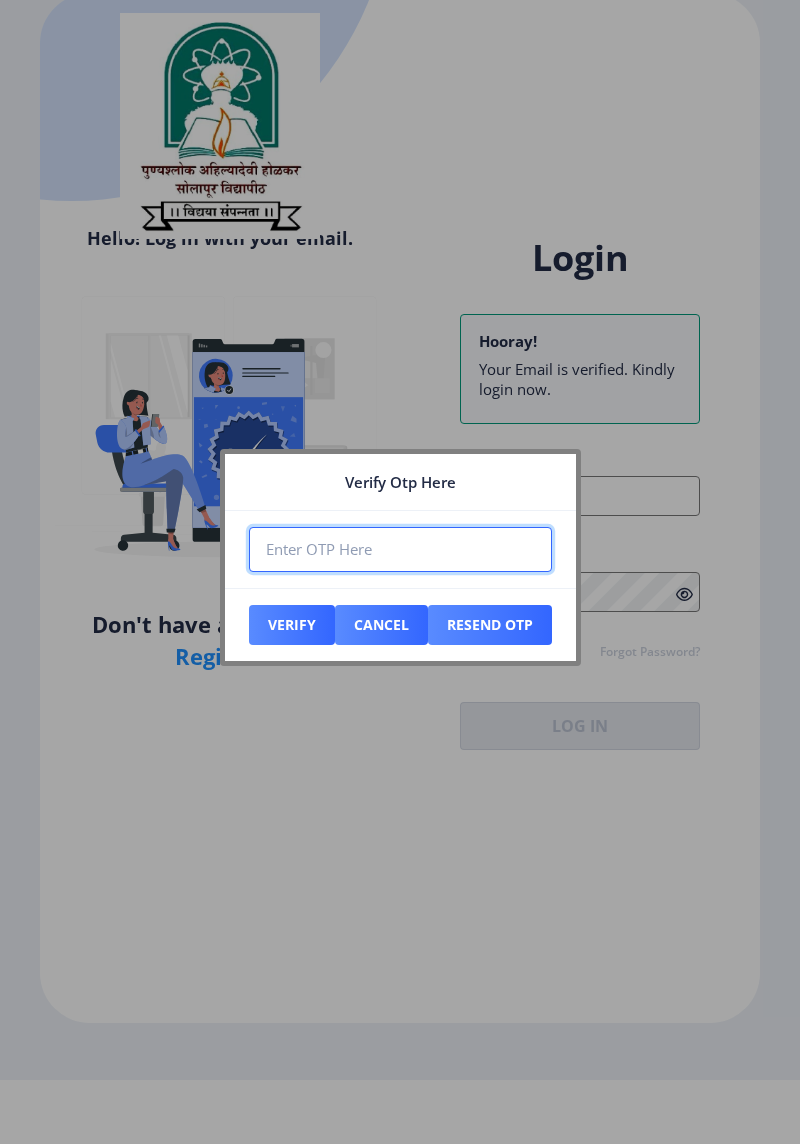 click at bounding box center (400, 549) 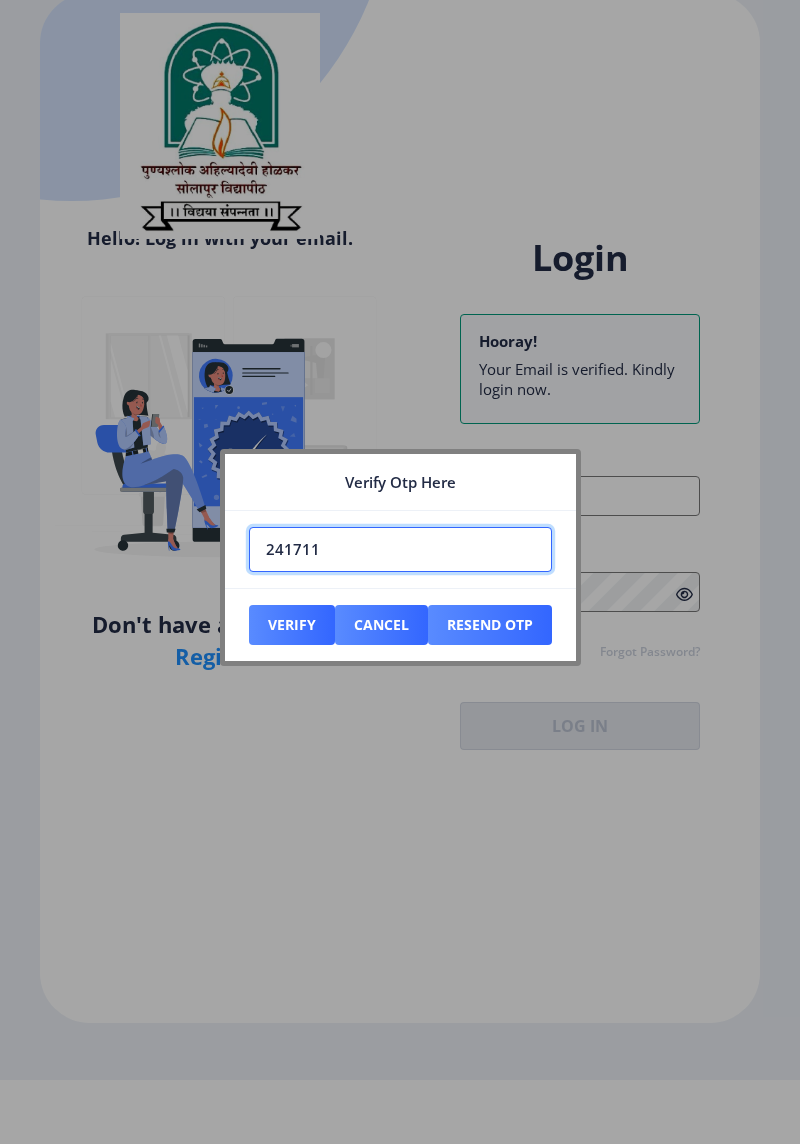 type on "241711" 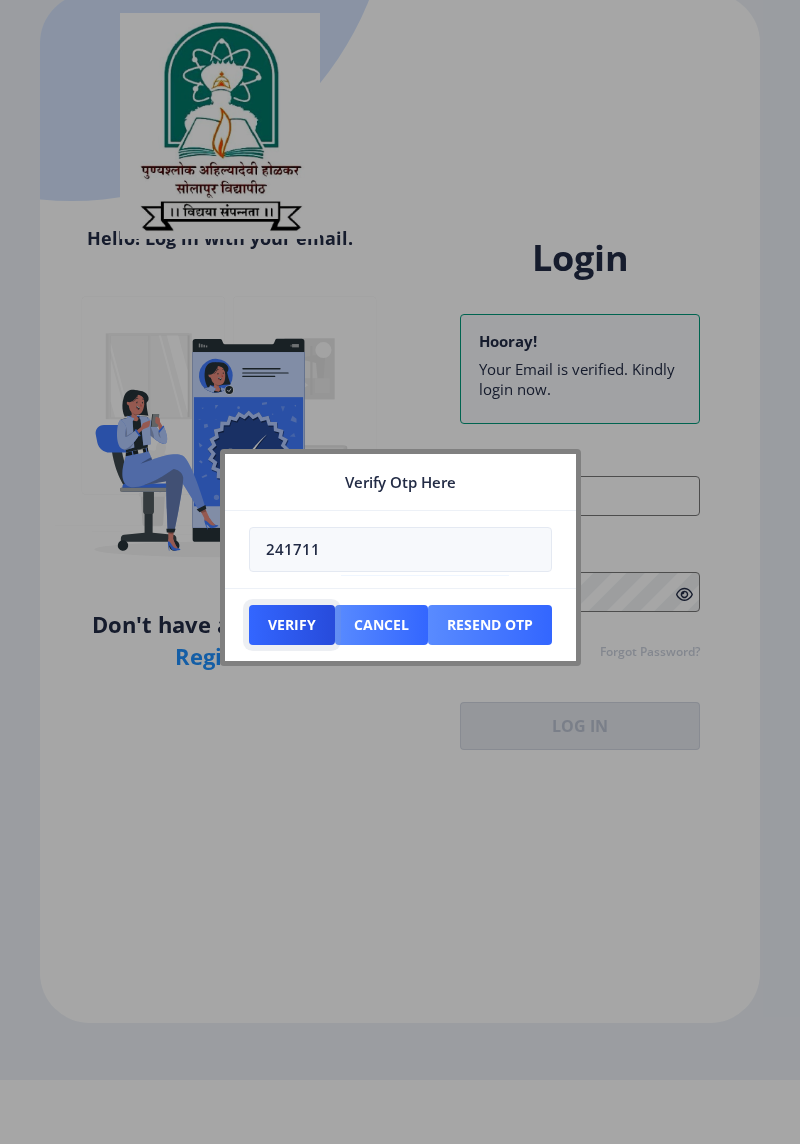 click on "Verify" at bounding box center [292, 625] 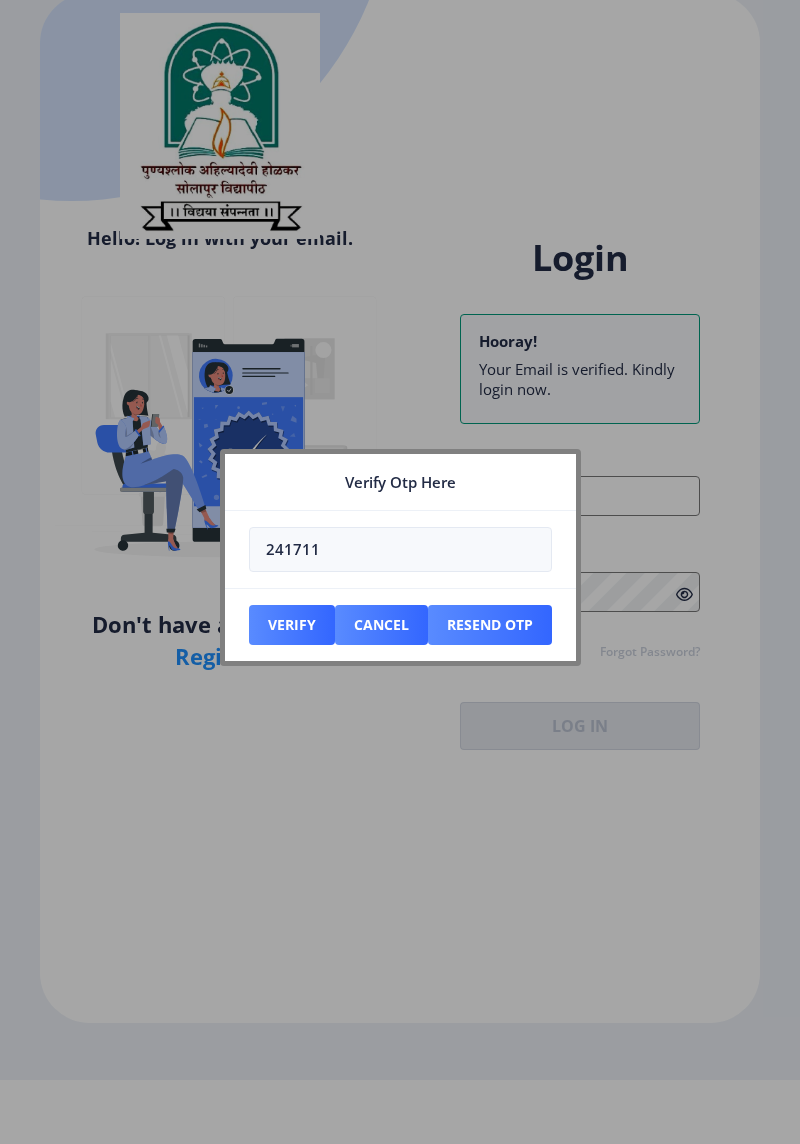 scroll, scrollTop: 64, scrollLeft: 0, axis: vertical 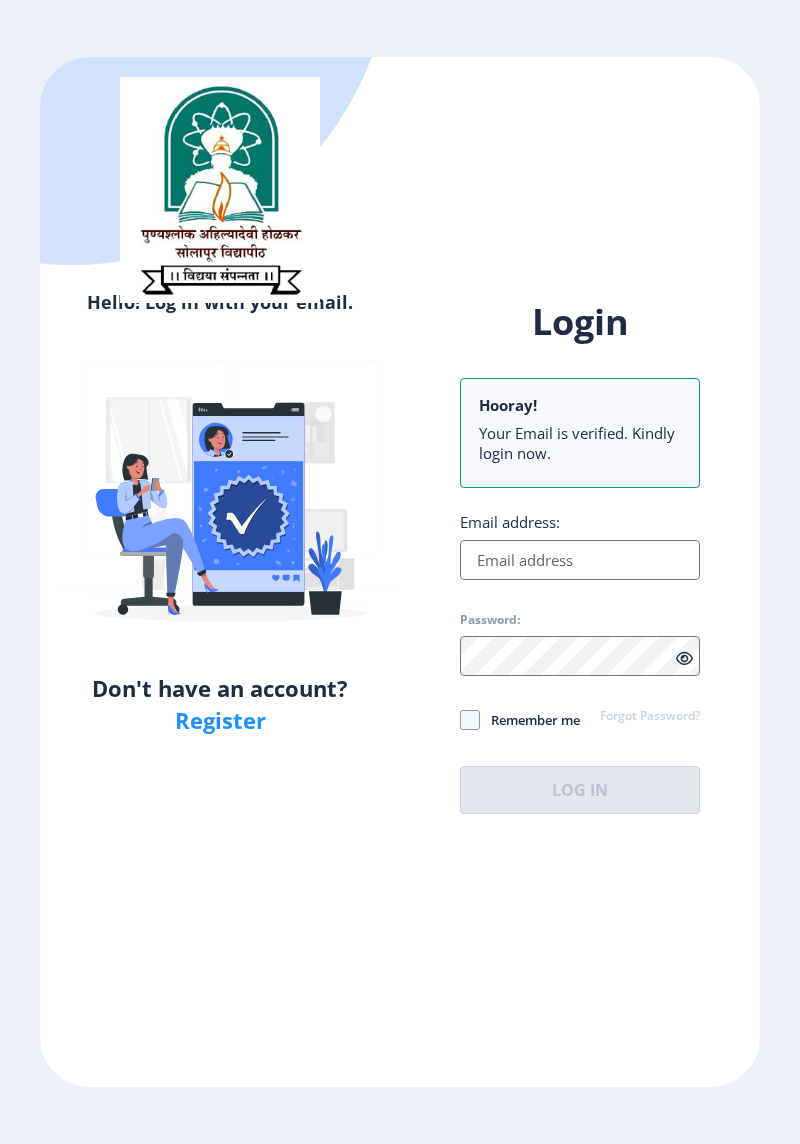 click on "Email address:" at bounding box center [580, 560] 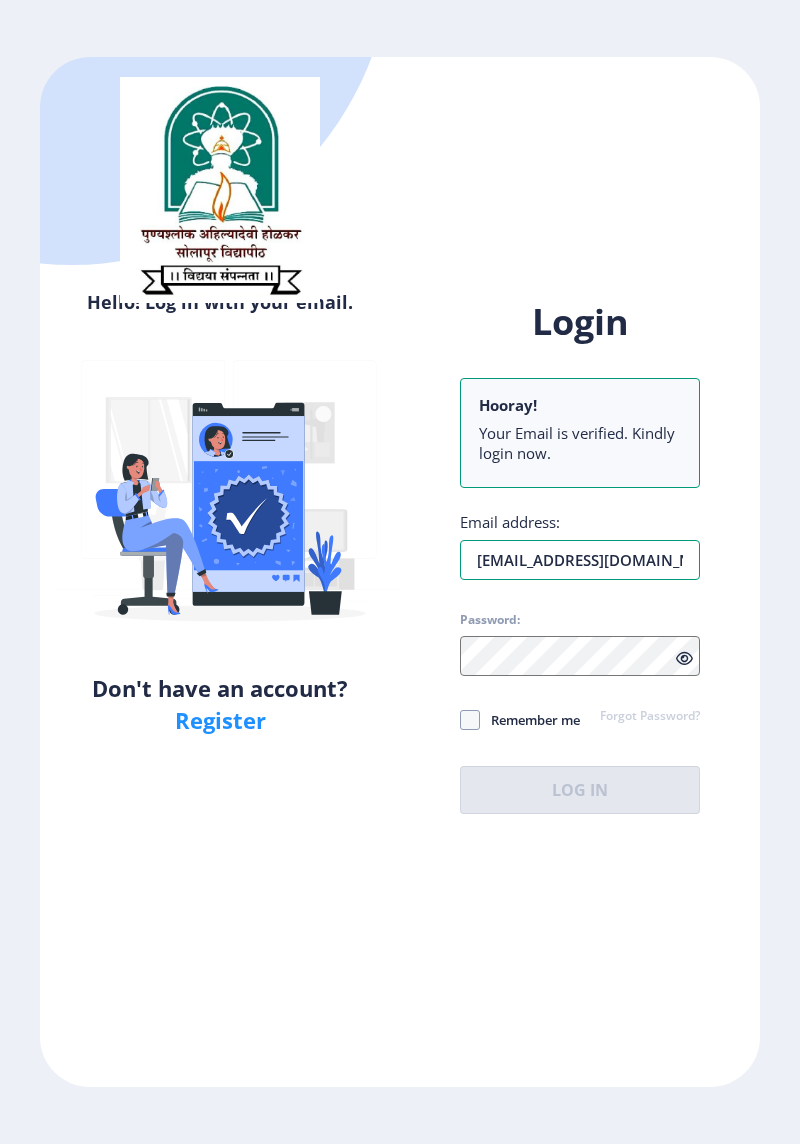 type on "seemanjaliware@gmail.com" 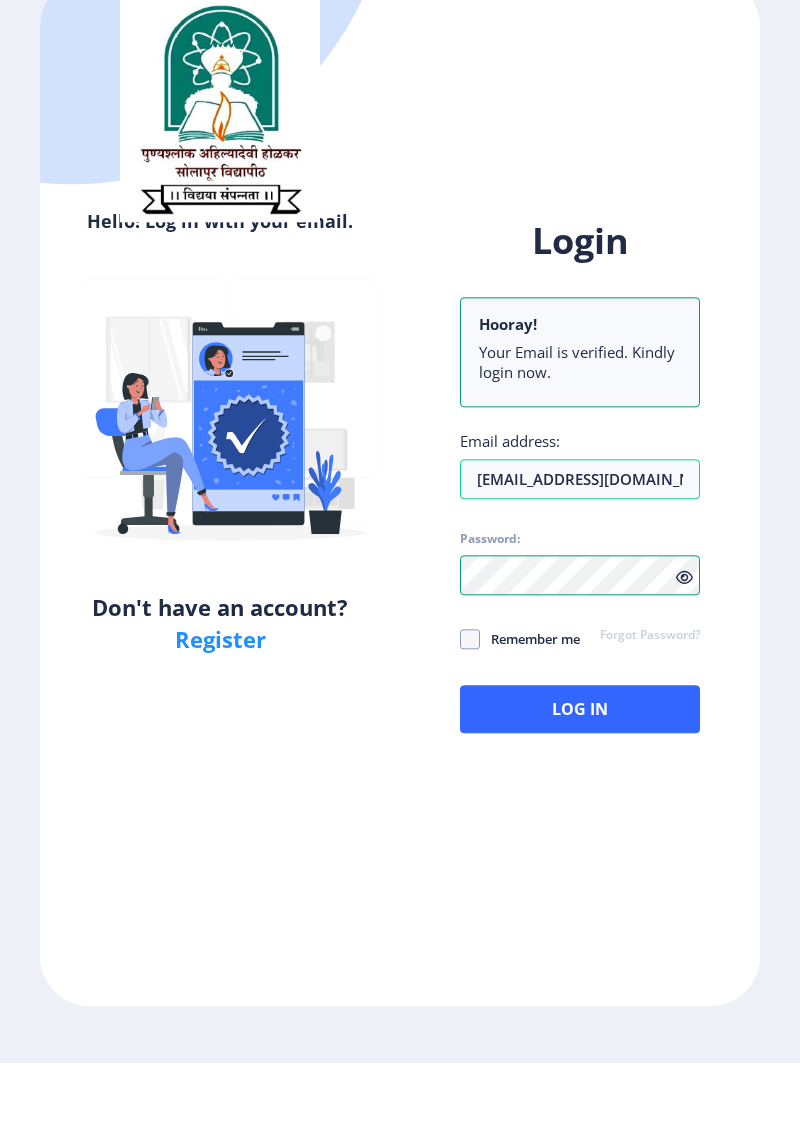 scroll, scrollTop: 64, scrollLeft: 0, axis: vertical 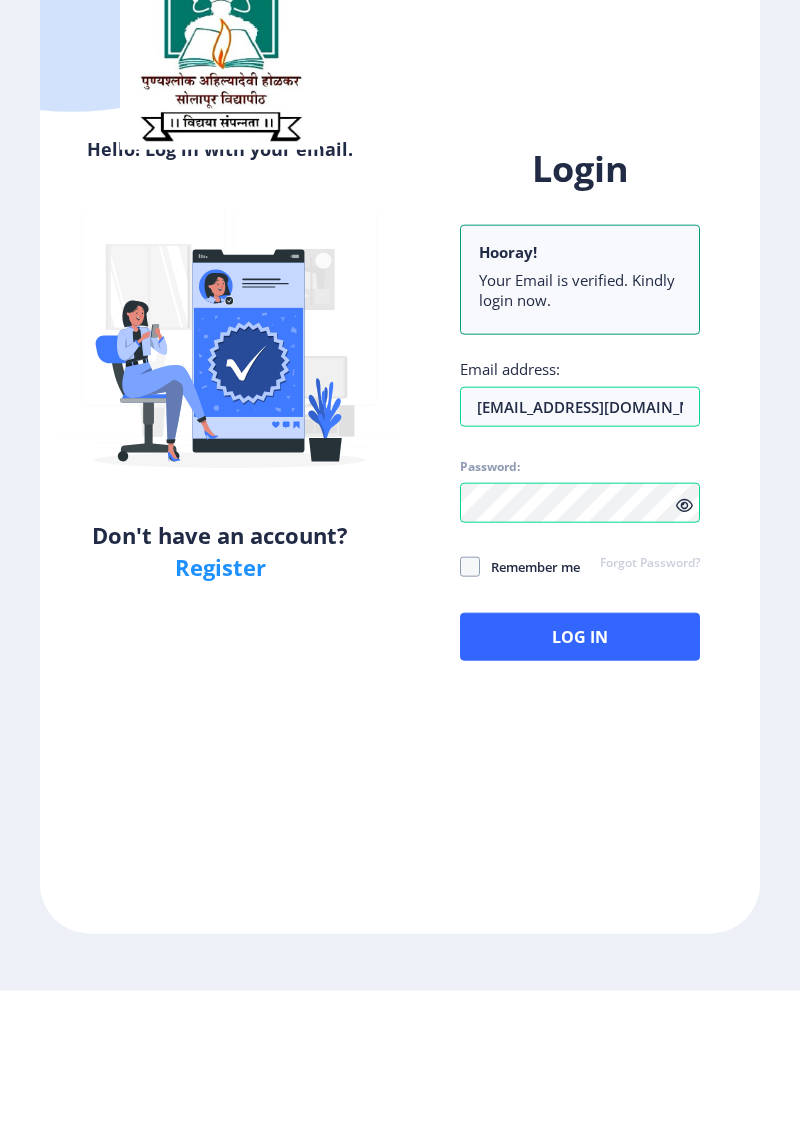 click 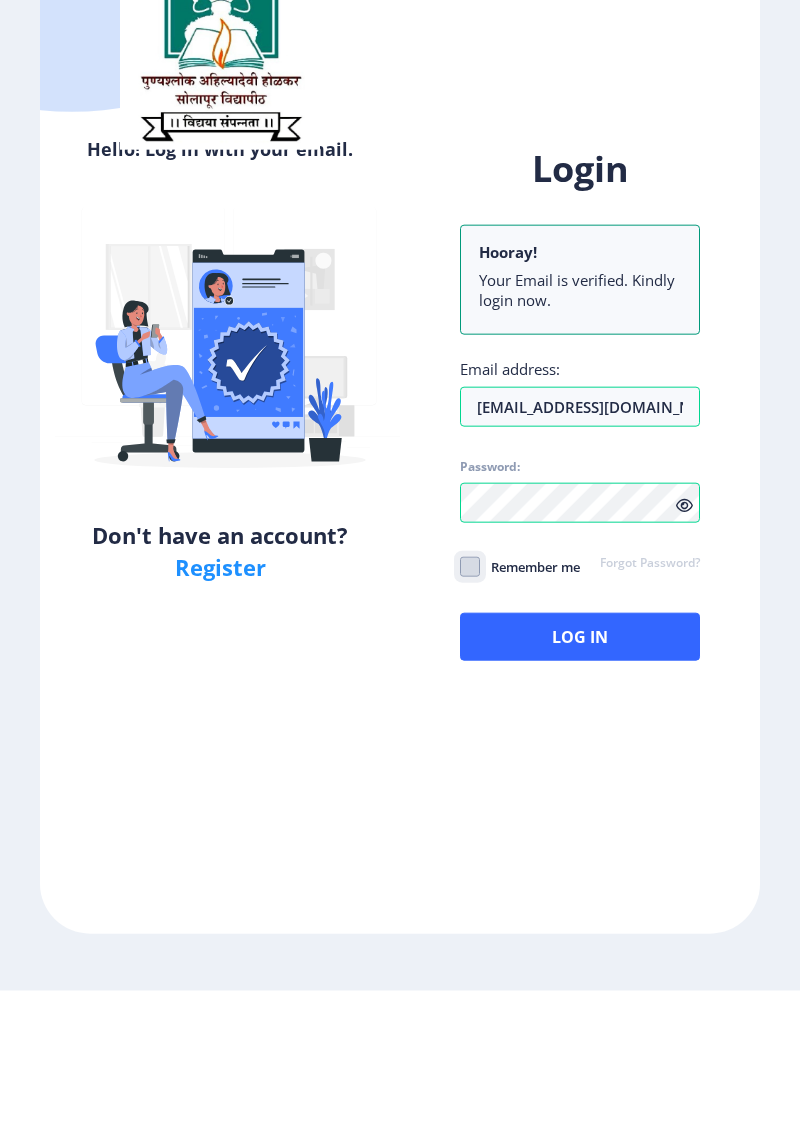 click on "Remember me" 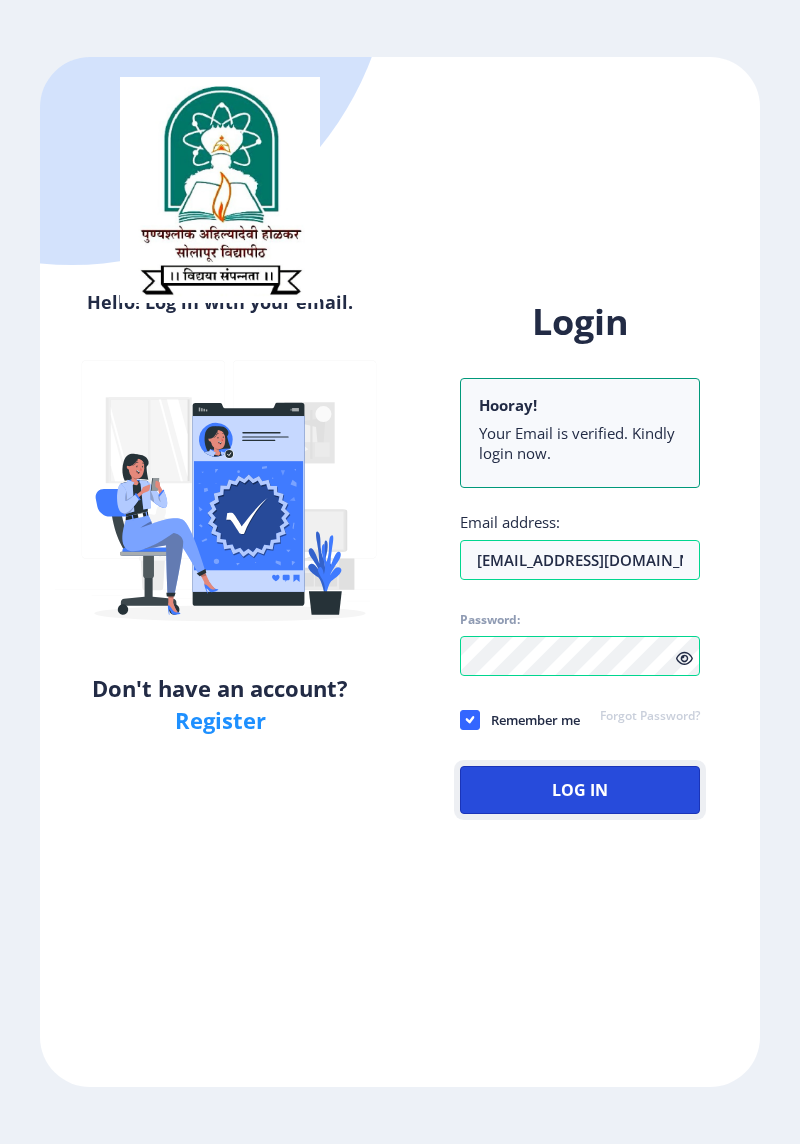click on "Log In" 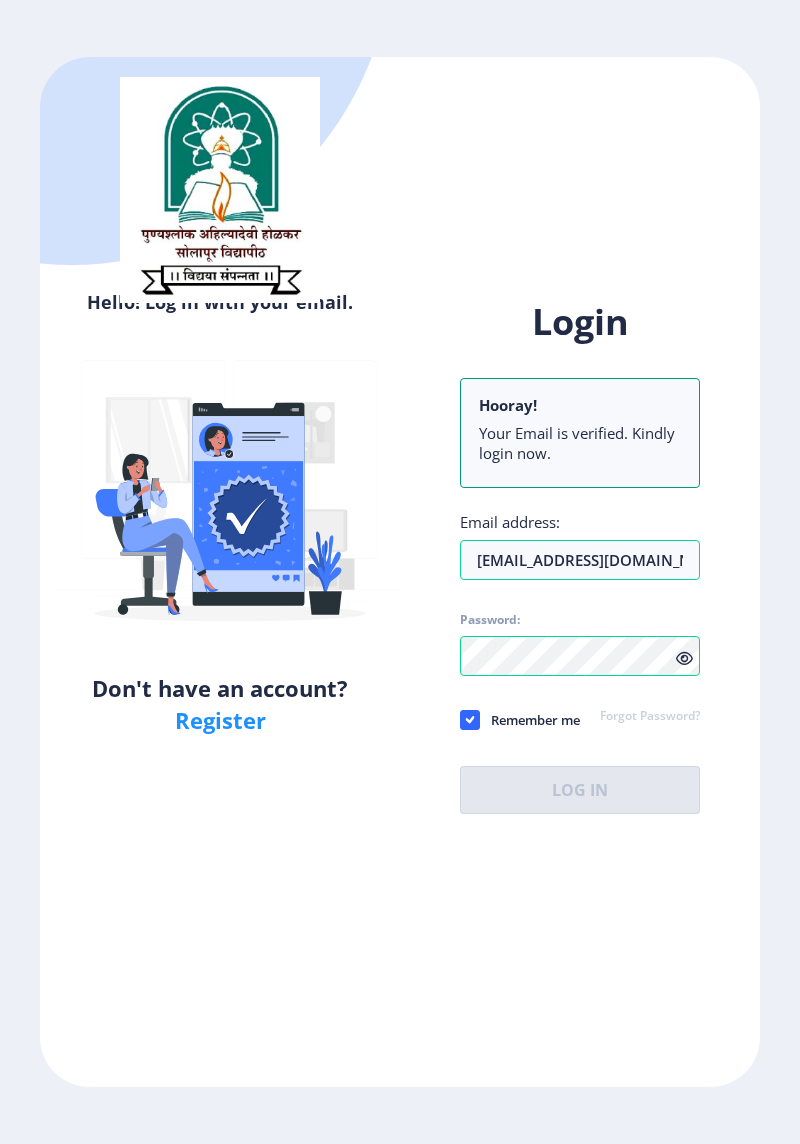 click on "Login Hooray! Your Email is verified. Kindly login now. Email address: seemanjaliware@gmail.com Password: Remember me Forgot Password?  Log In" 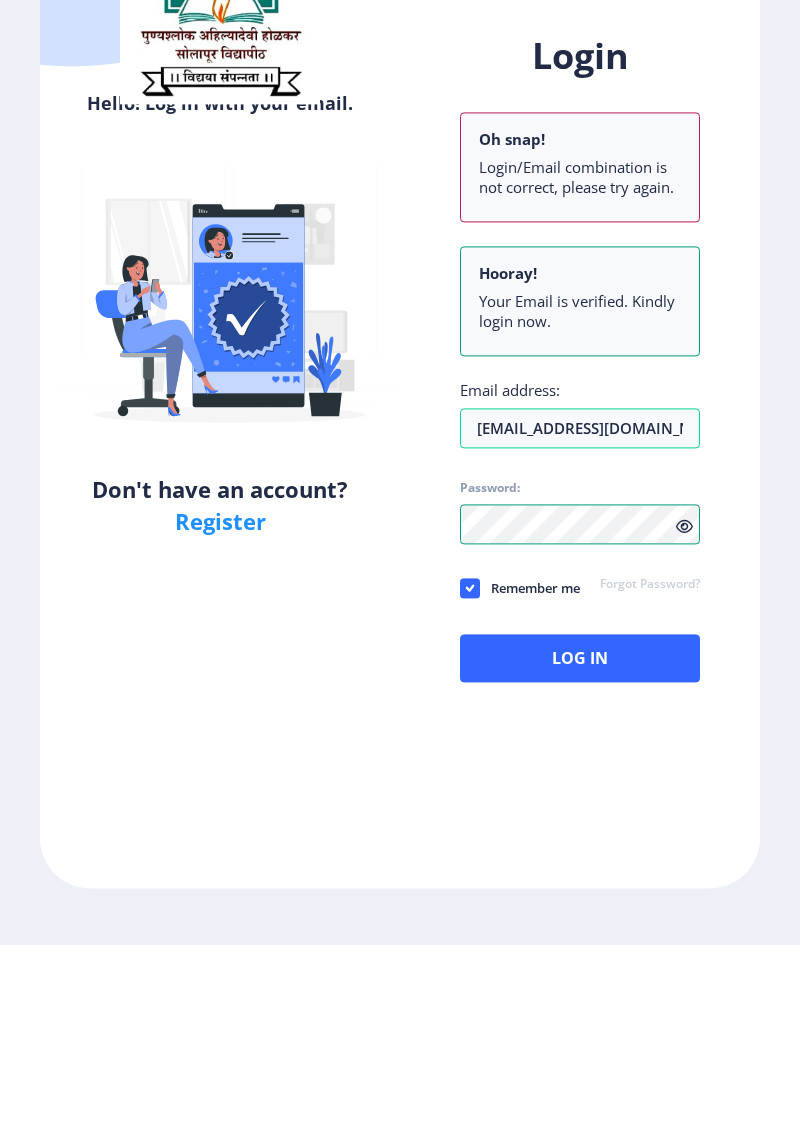 scroll, scrollTop: 63, scrollLeft: 0, axis: vertical 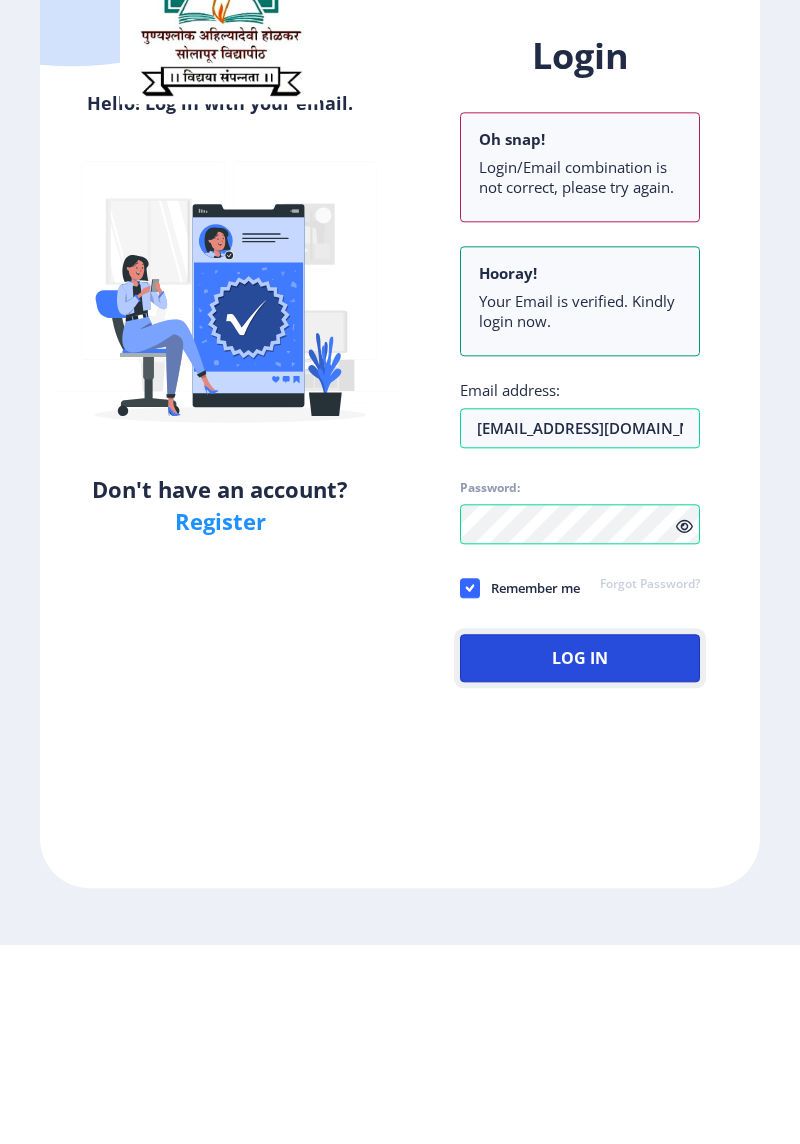 click on "Log In" 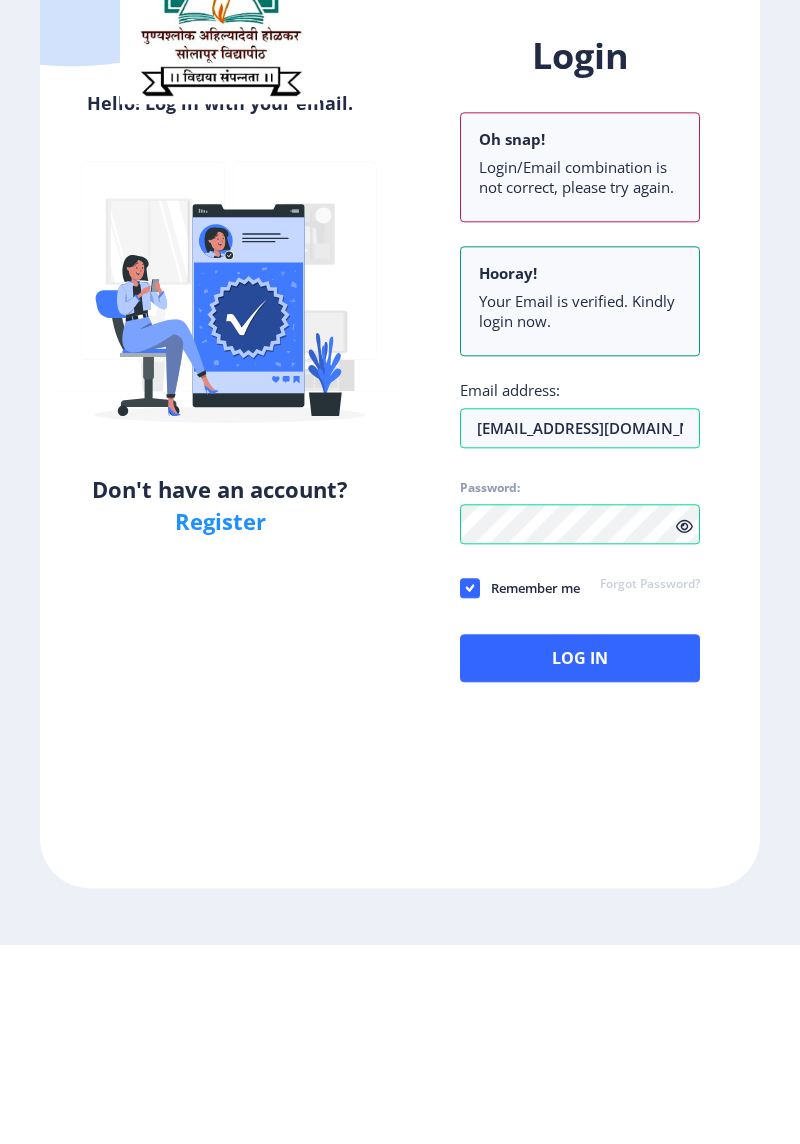 scroll, scrollTop: 64, scrollLeft: 0, axis: vertical 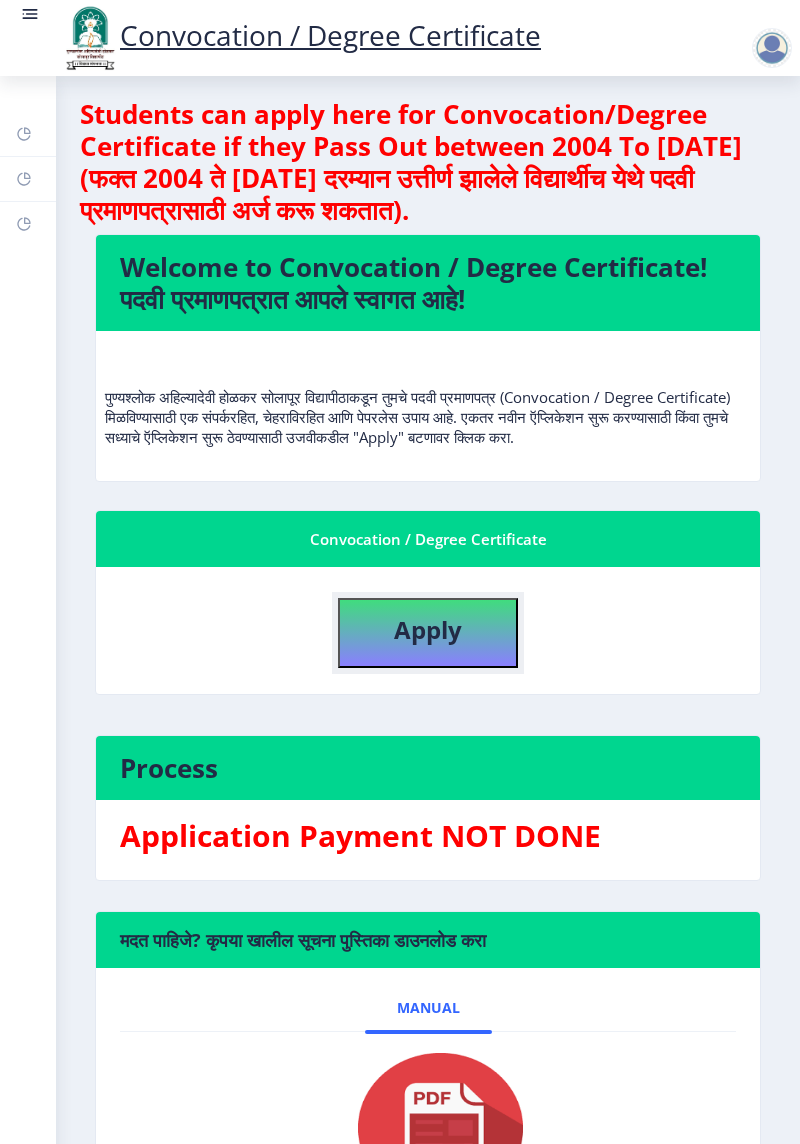 click on "Apply" 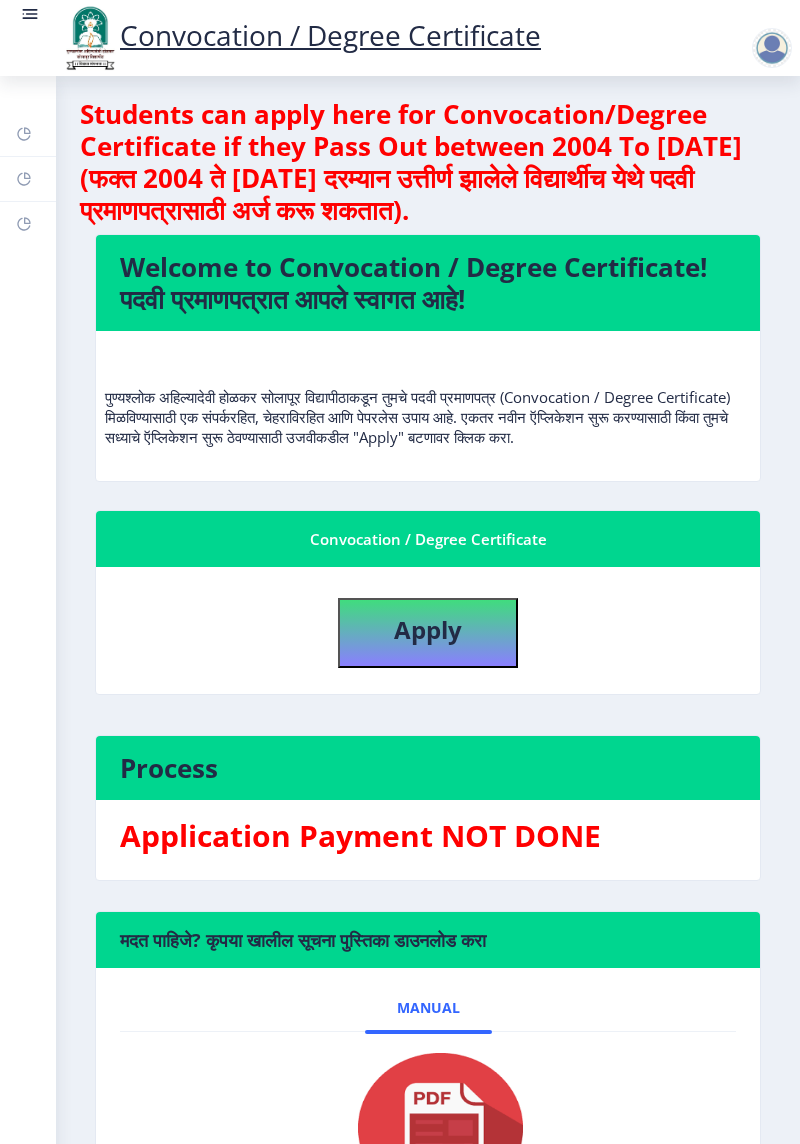 select 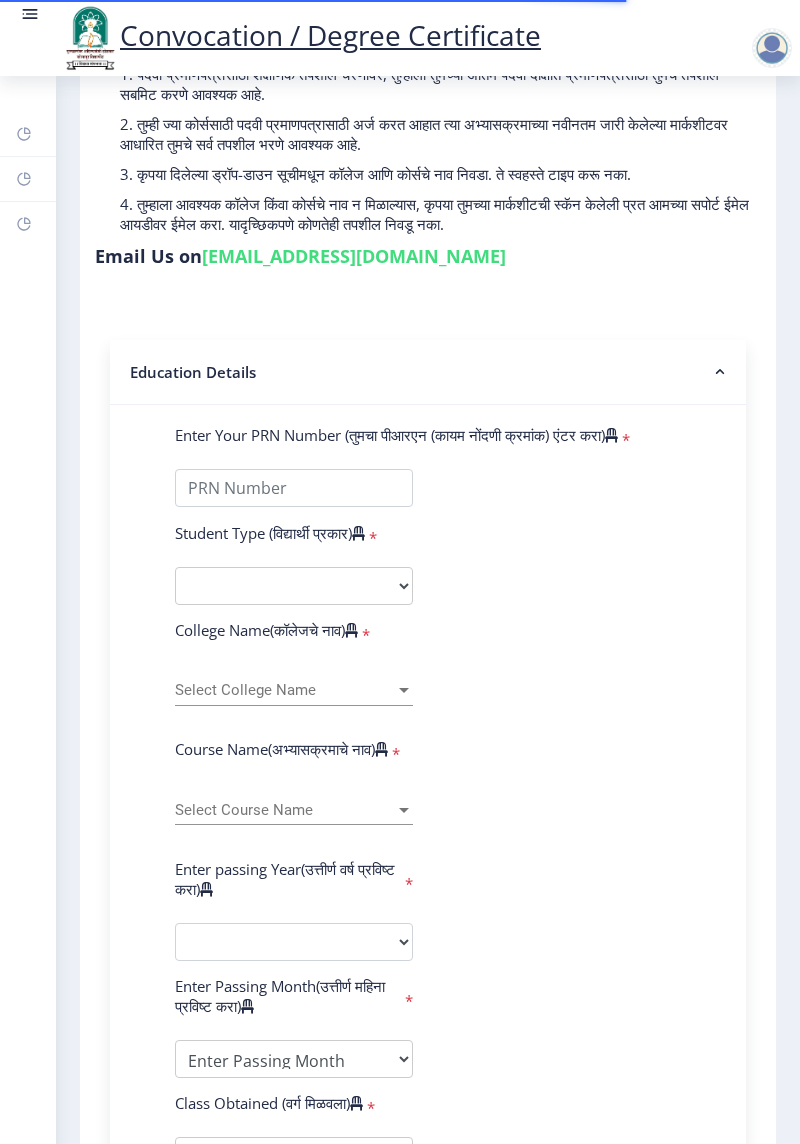 scroll, scrollTop: 166, scrollLeft: 0, axis: vertical 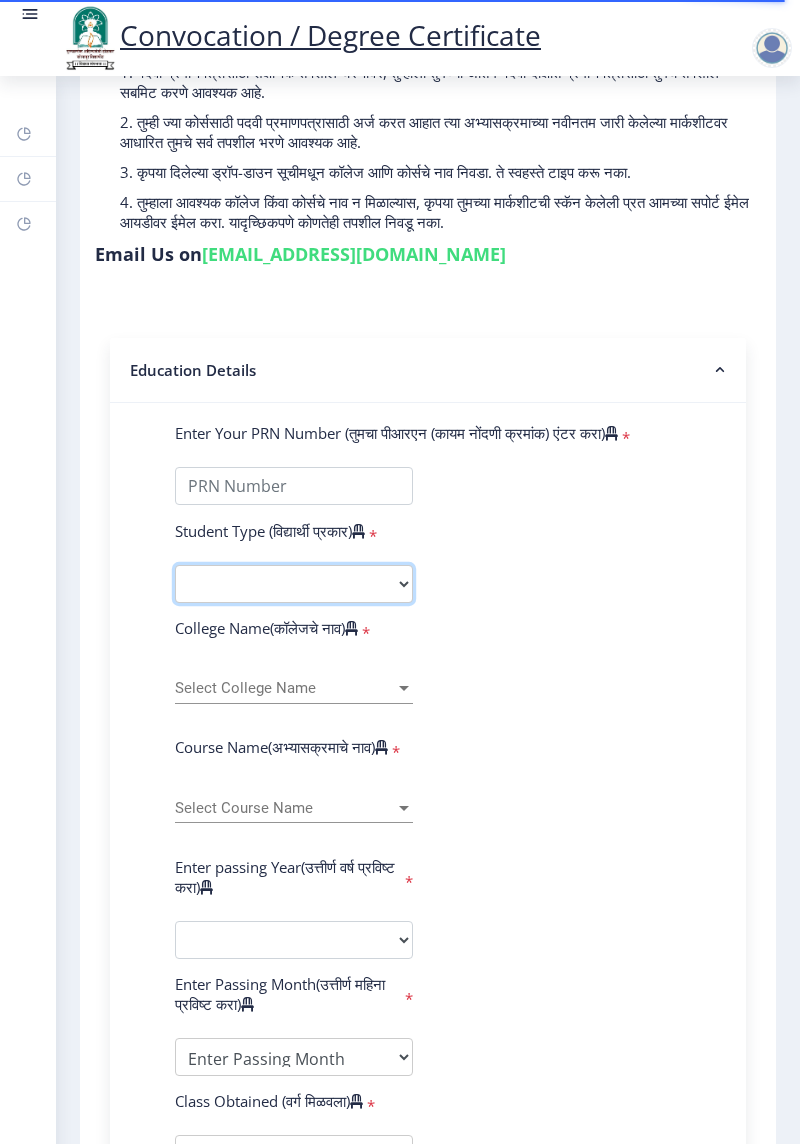 click on "Select Student Type Regular External" at bounding box center [294, 584] 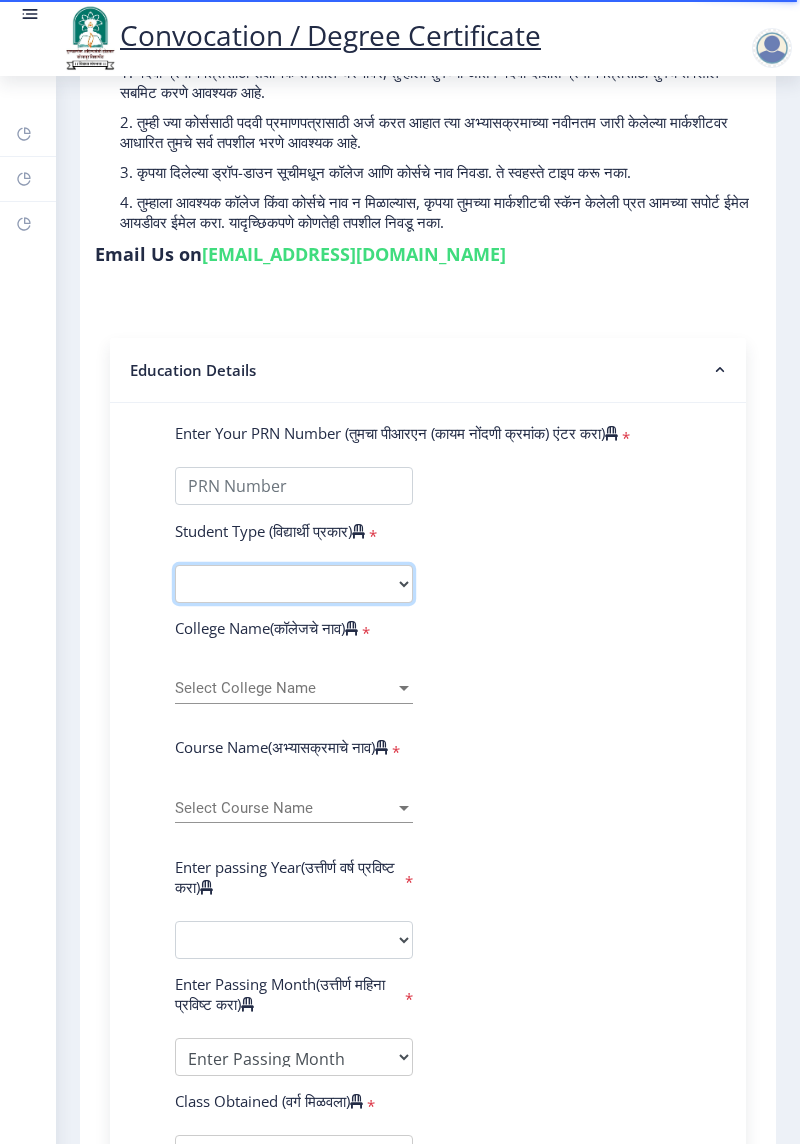 select on "Regular" 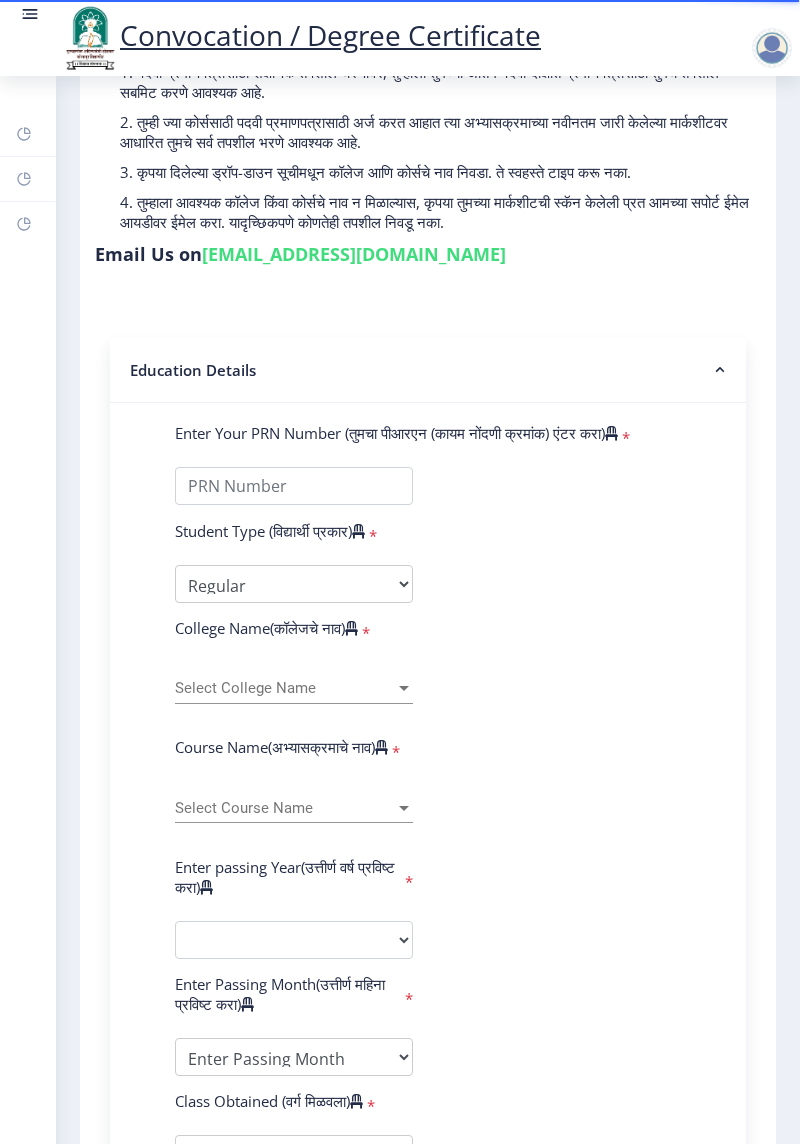 click on "Select College Name" at bounding box center (285, 688) 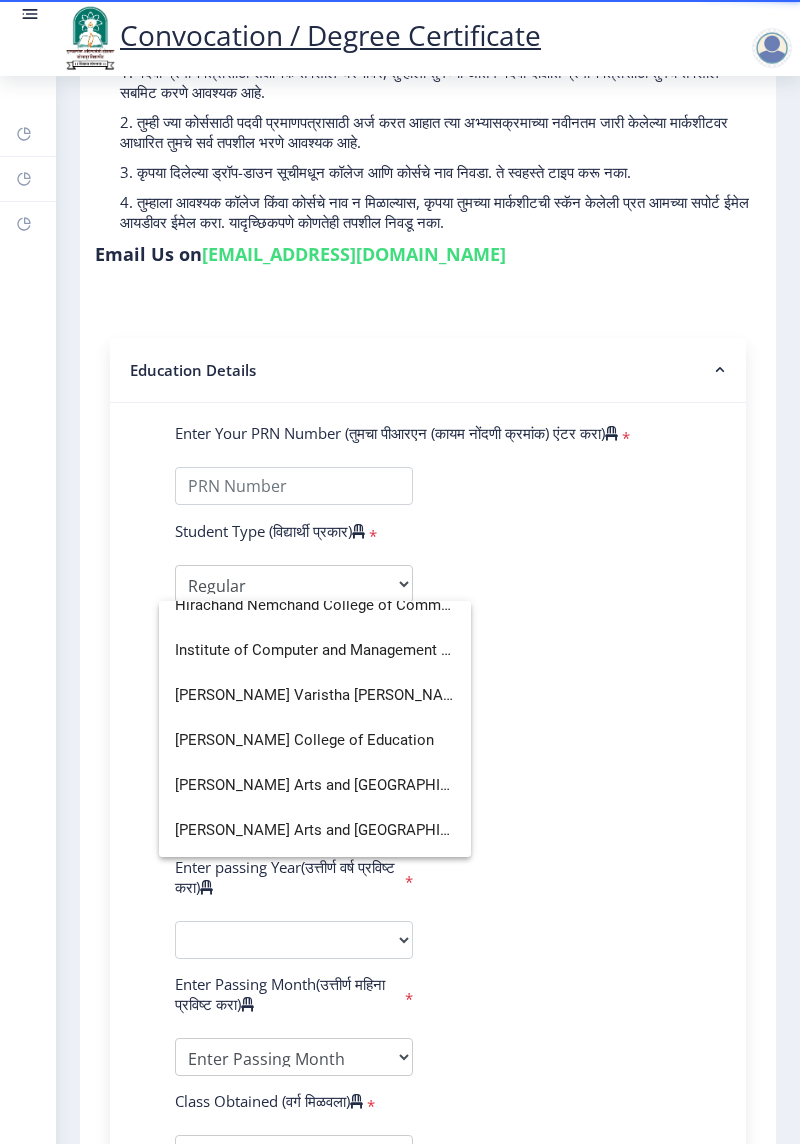 scroll, scrollTop: 2090, scrollLeft: 0, axis: vertical 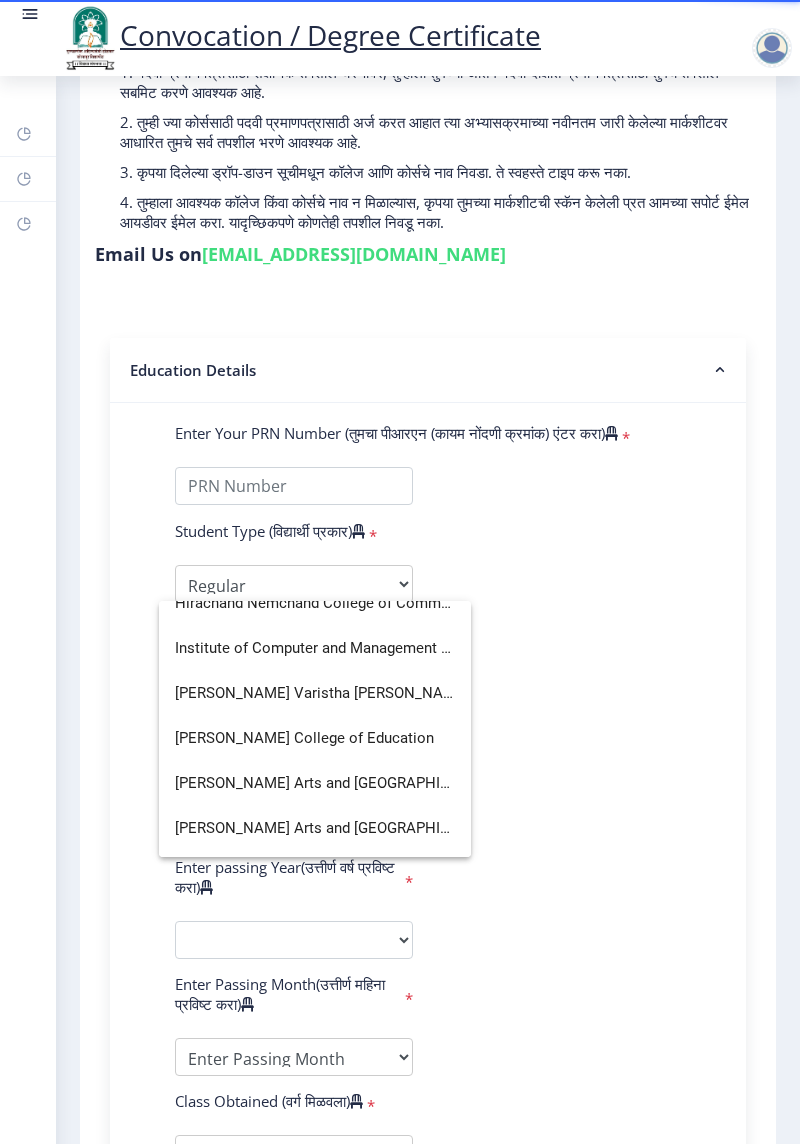 click 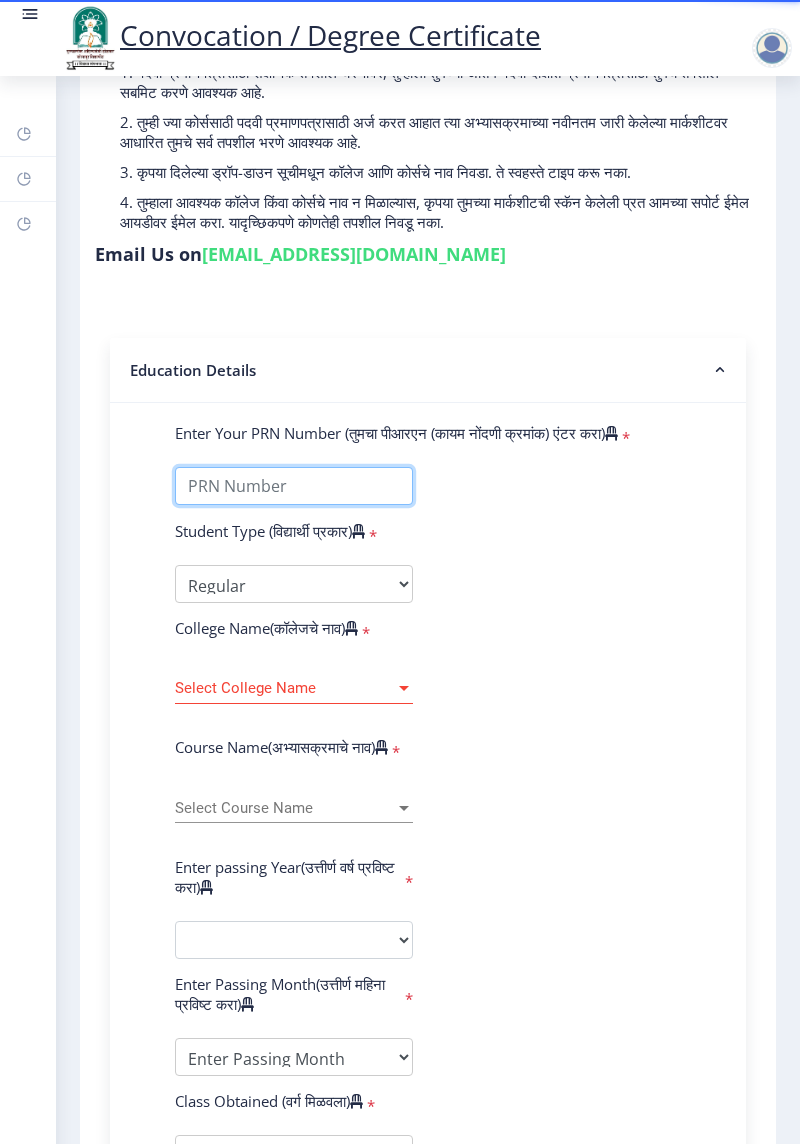 click on "Enter Your PRN Number (तुमचा पीआरएन (कायम नोंदणी क्रमांक) एंटर करा)" at bounding box center (294, 486) 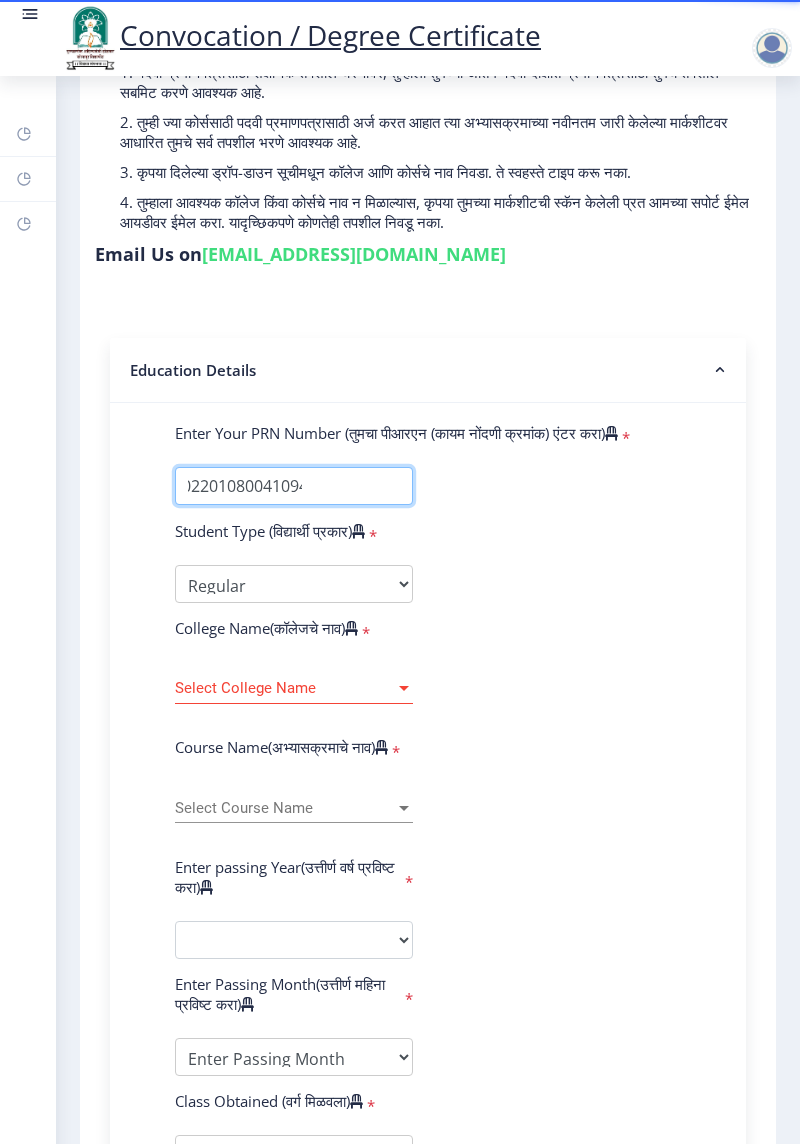 scroll, scrollTop: 0, scrollLeft: 24, axis: horizontal 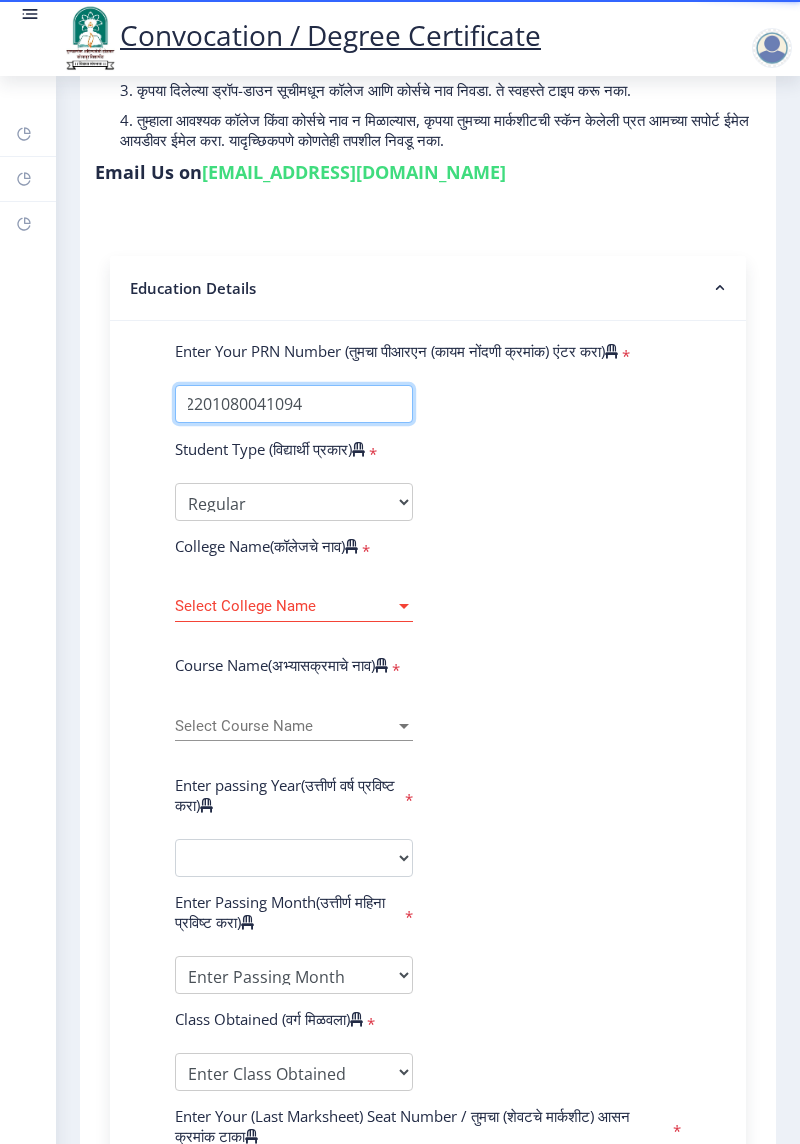 type on "202201080041094" 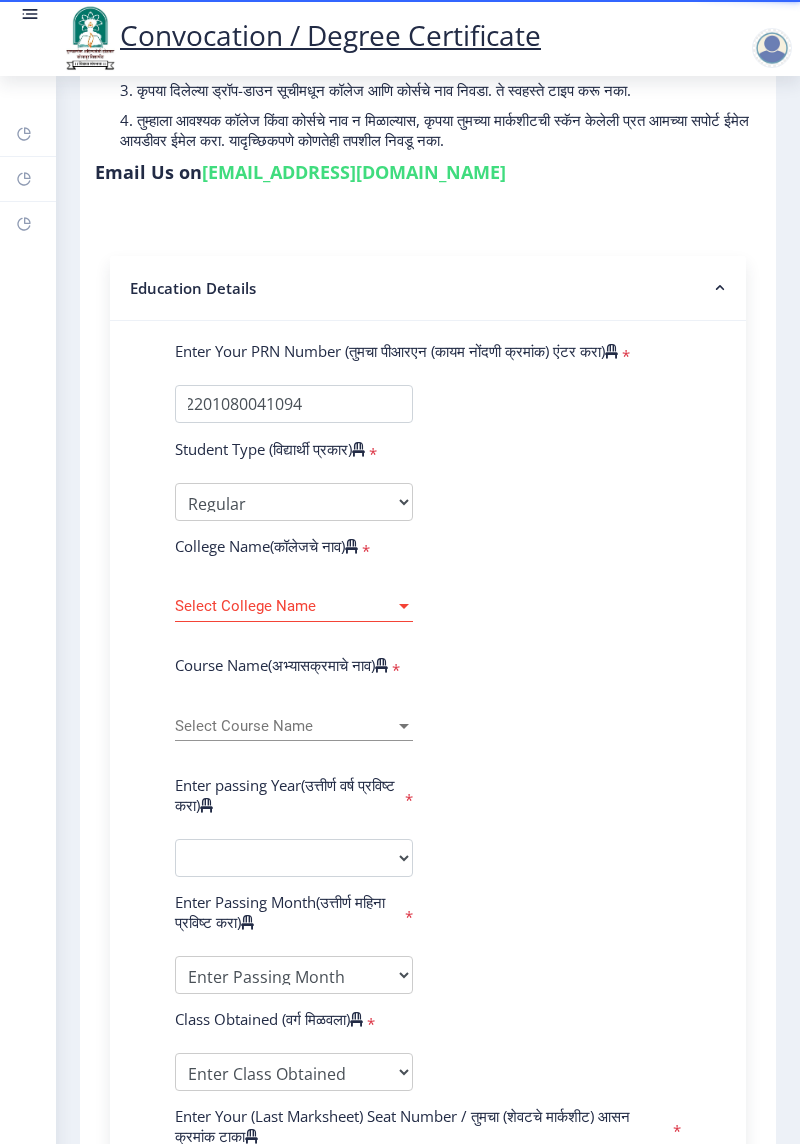 click at bounding box center (404, 606) 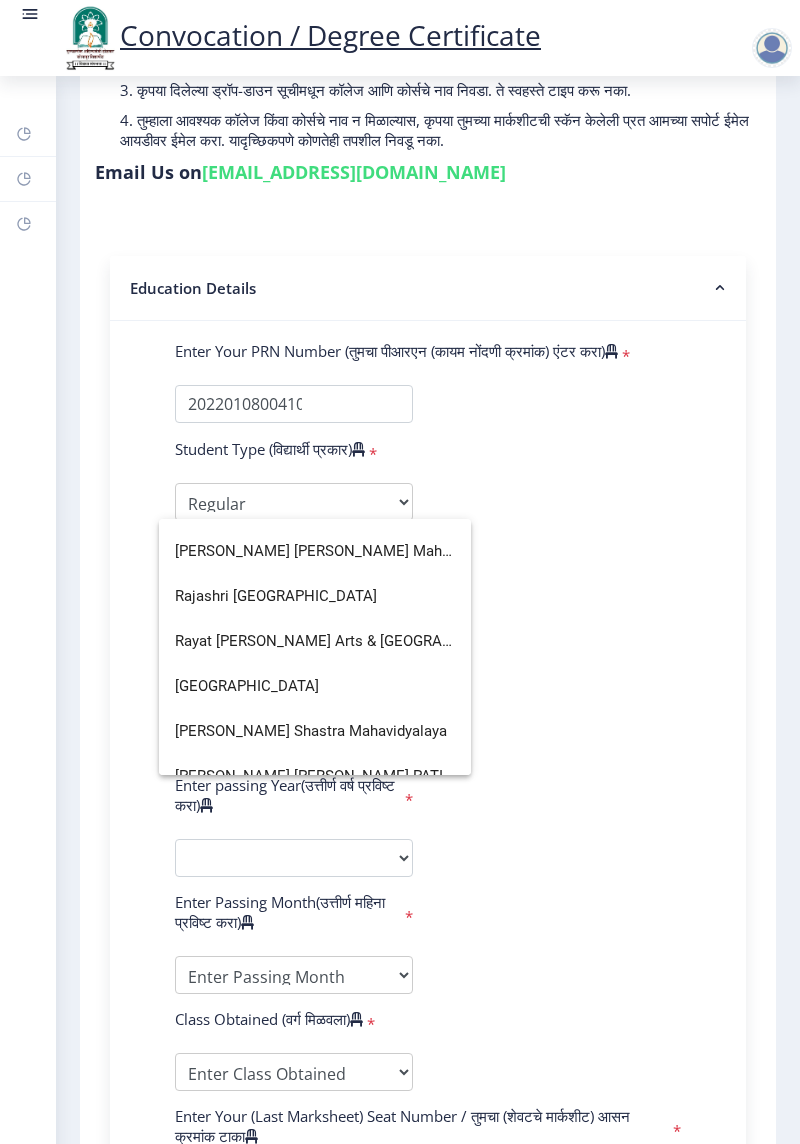 scroll, scrollTop: 3587, scrollLeft: 0, axis: vertical 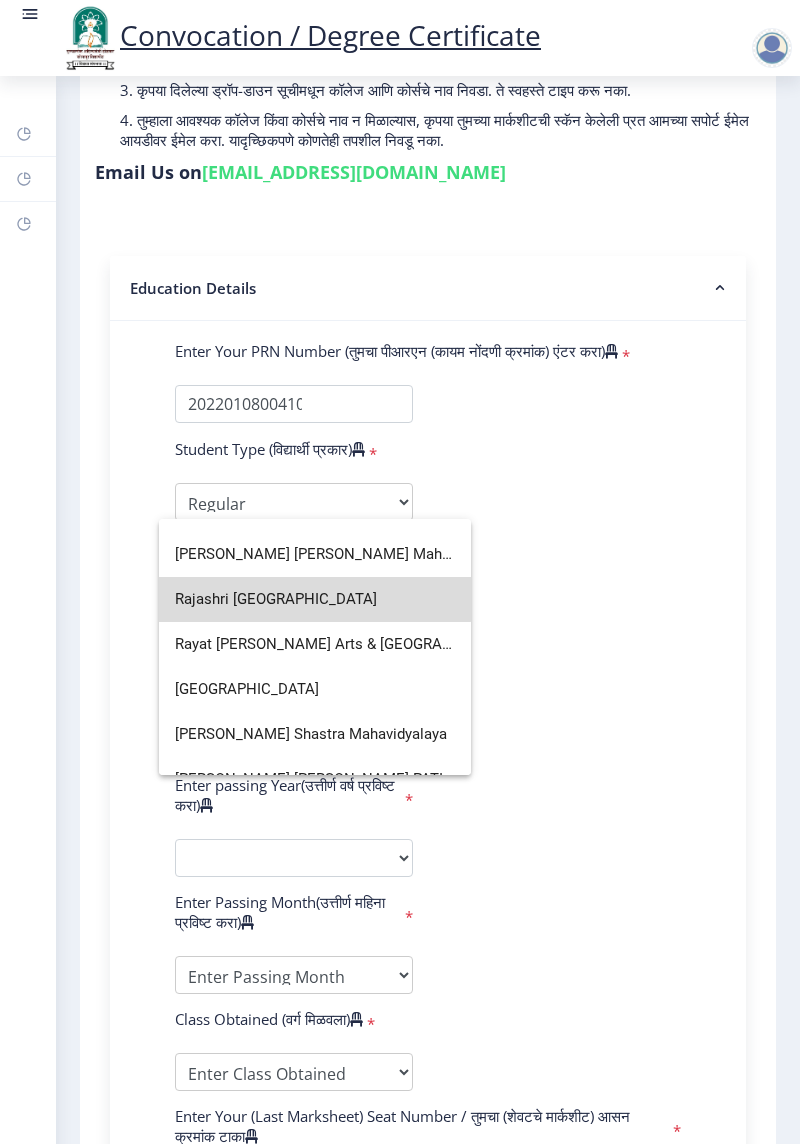 click on "Rajashri Shahu Law College" at bounding box center [315, 599] 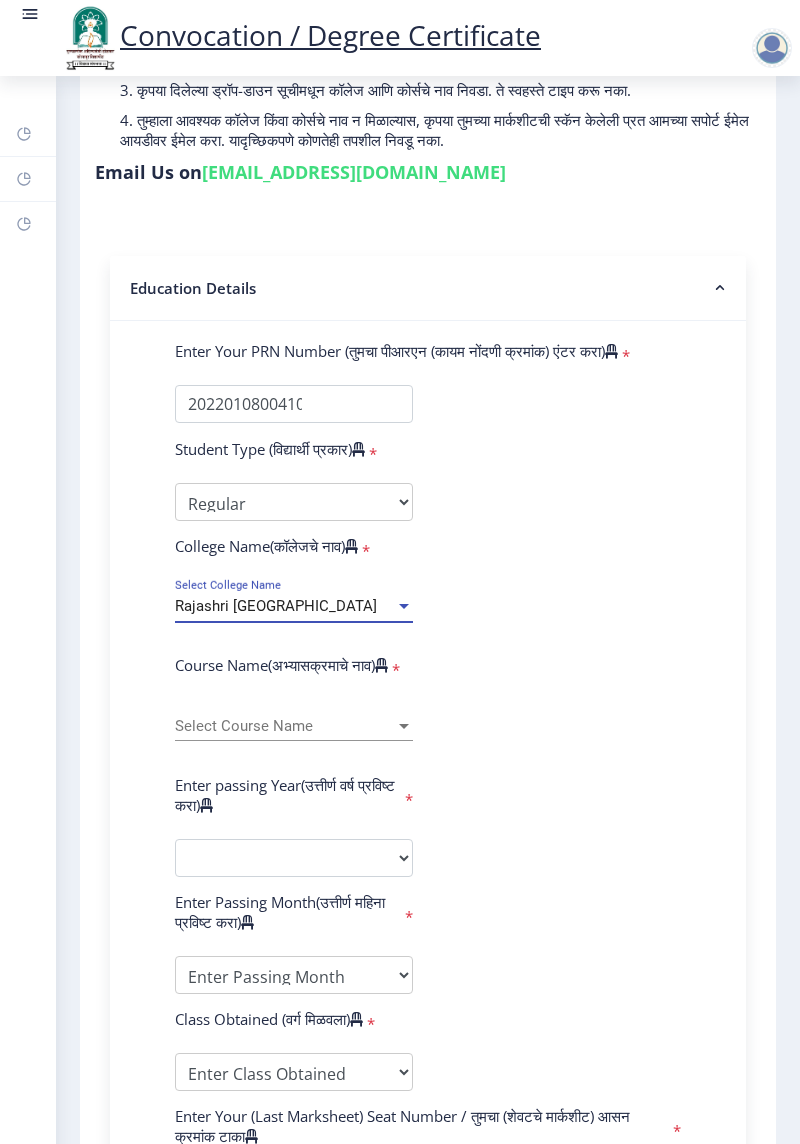 click at bounding box center [404, 726] 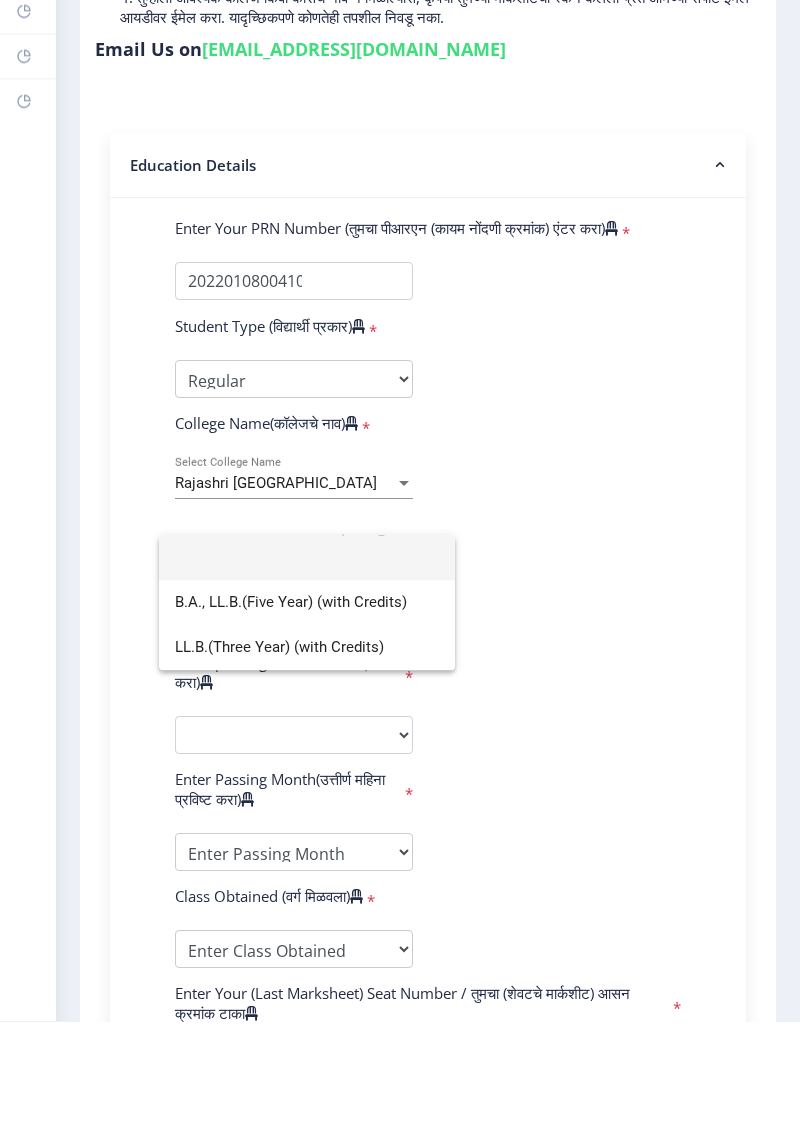 scroll, scrollTop: 64, scrollLeft: 0, axis: vertical 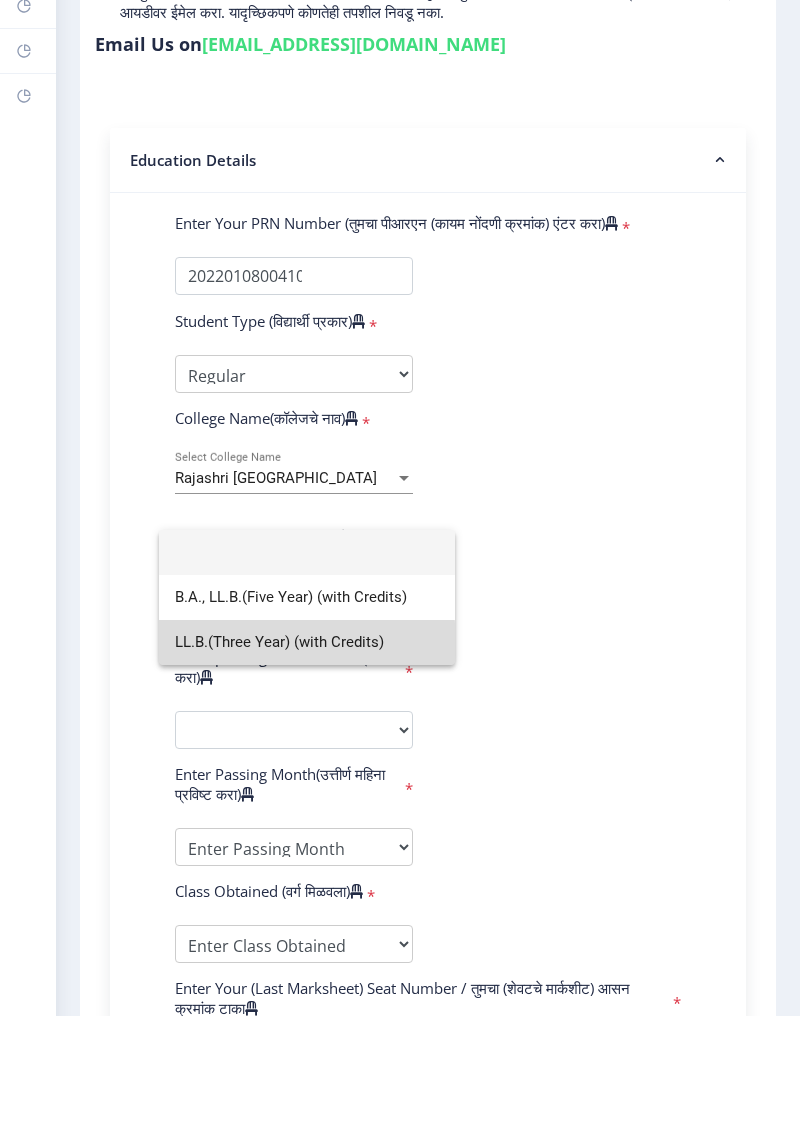 click on "LL.B.(Three Year)  (with Credits)" at bounding box center (307, 770) 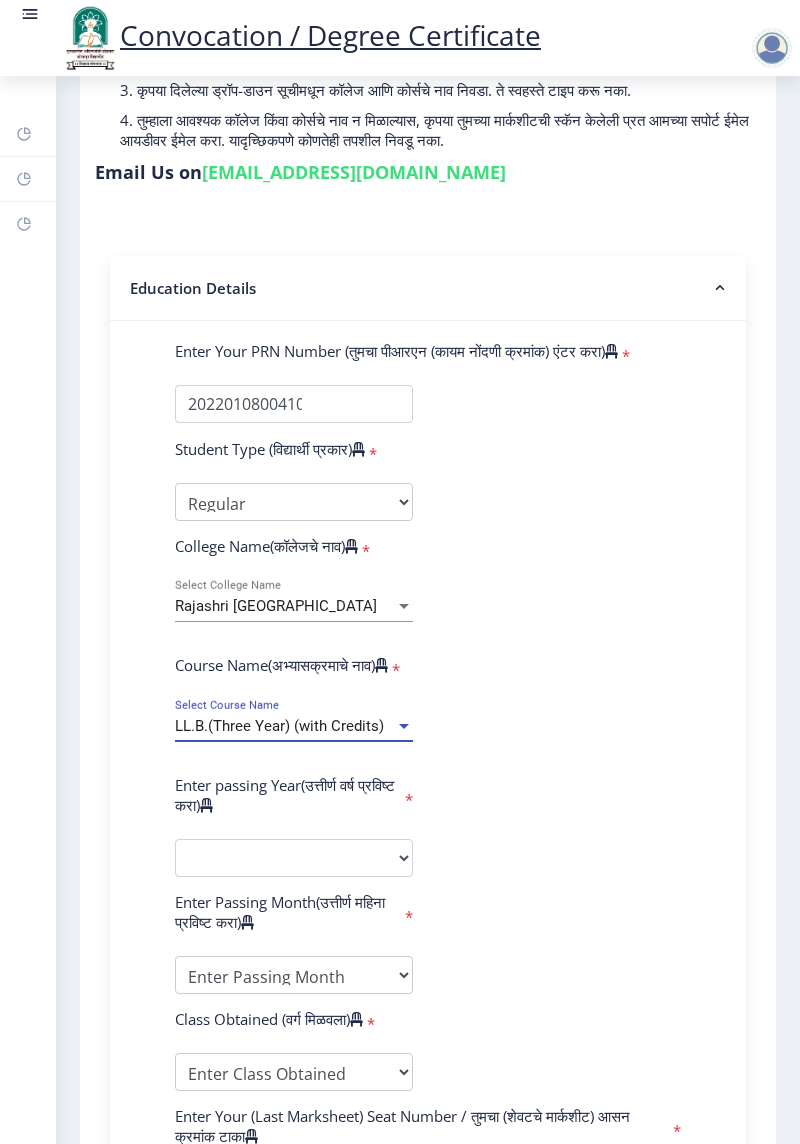click on "LL.B.(Three Year)  (with Credits)" at bounding box center (285, 726) 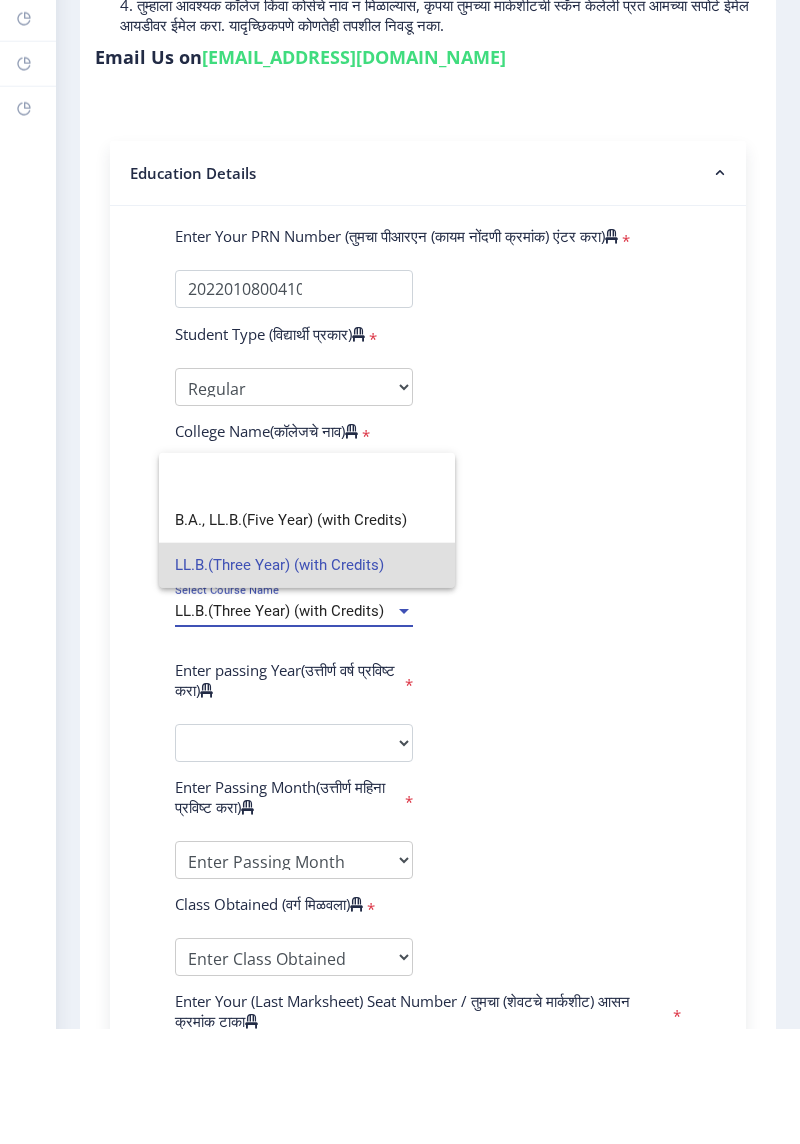 scroll, scrollTop: 64, scrollLeft: 0, axis: vertical 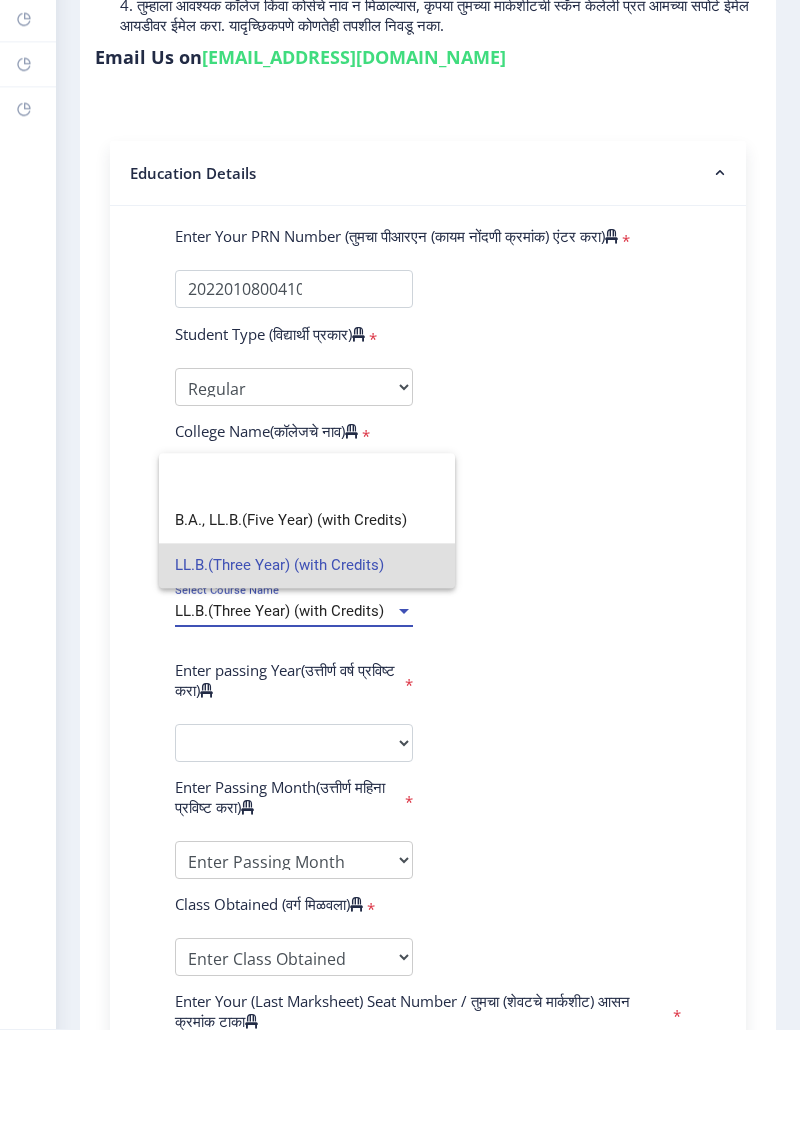 click 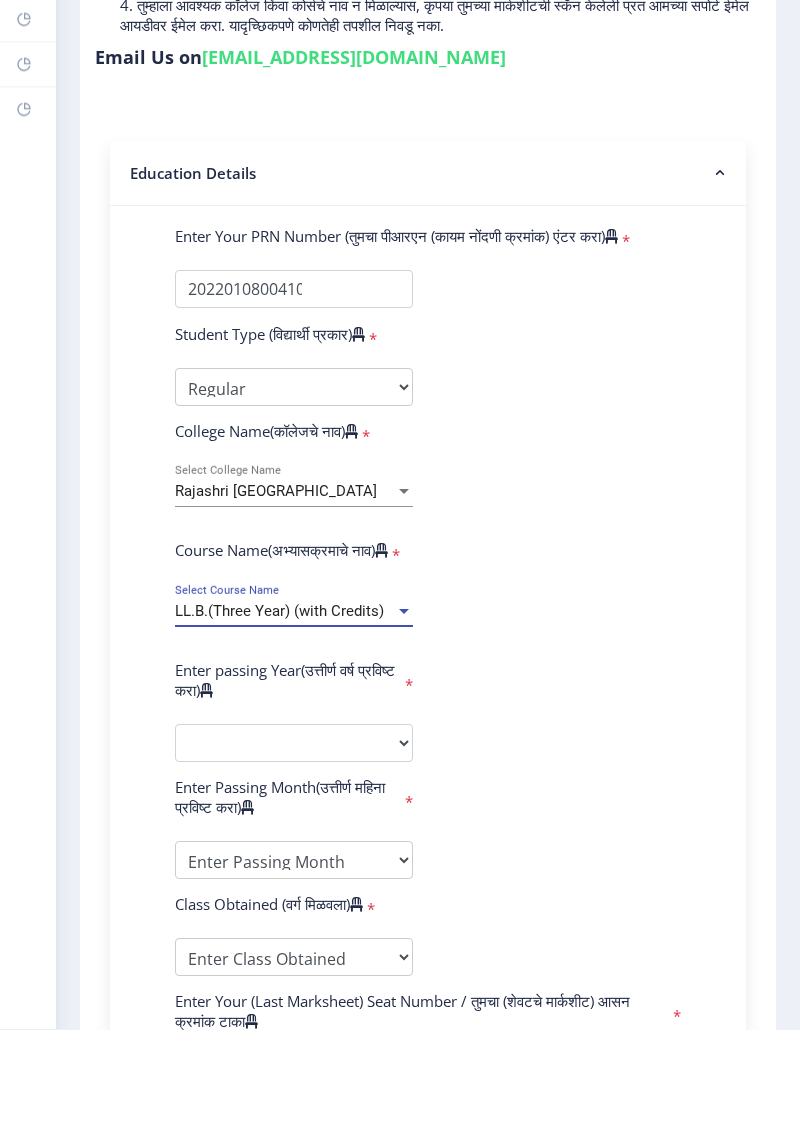 scroll, scrollTop: 64, scrollLeft: 0, axis: vertical 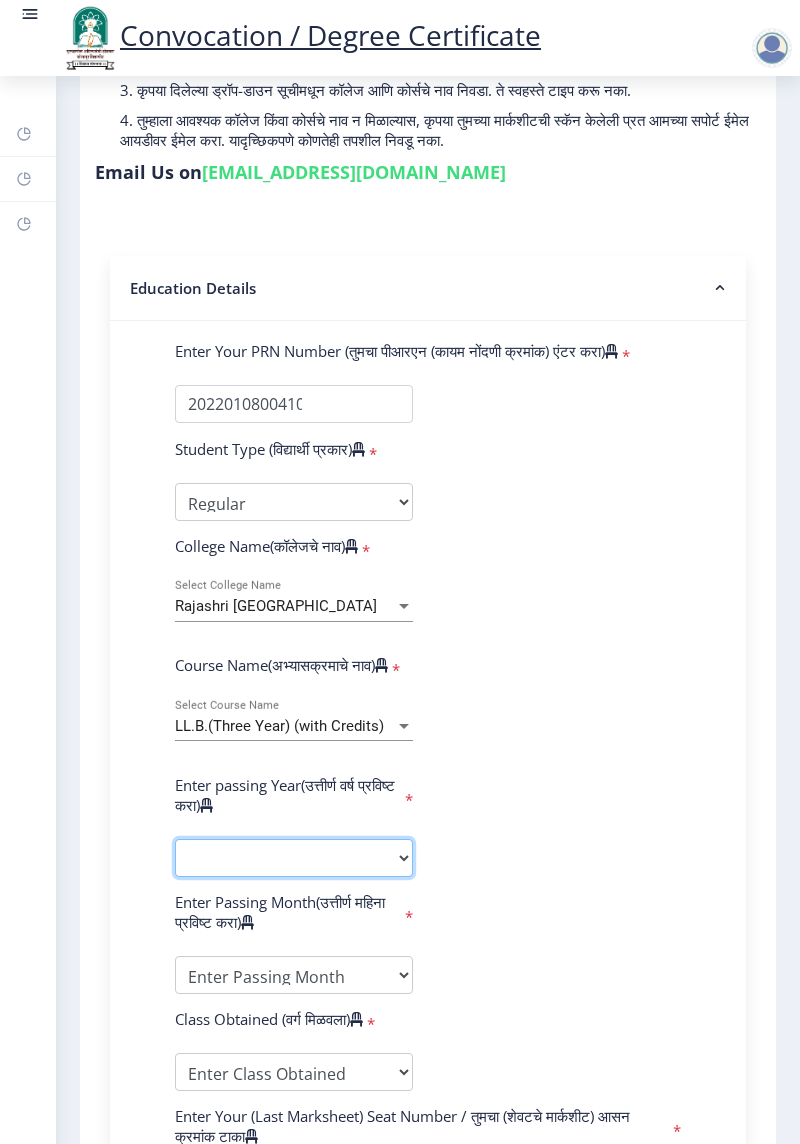 click on "2025   2024   2023   2022   2021   2020   2019   2018   2017   2016   2015   2014   2013   2012   2011   2010   2009   2008   2007   2006   2005   2004   2003   2002   2001   2000   1999   1998   1997   1996   1995   1994   1993   1992   1991   1990   1989   1988   1987   1986   1985   1984   1983   1982   1981   1980   1979   1978   1977   1976" 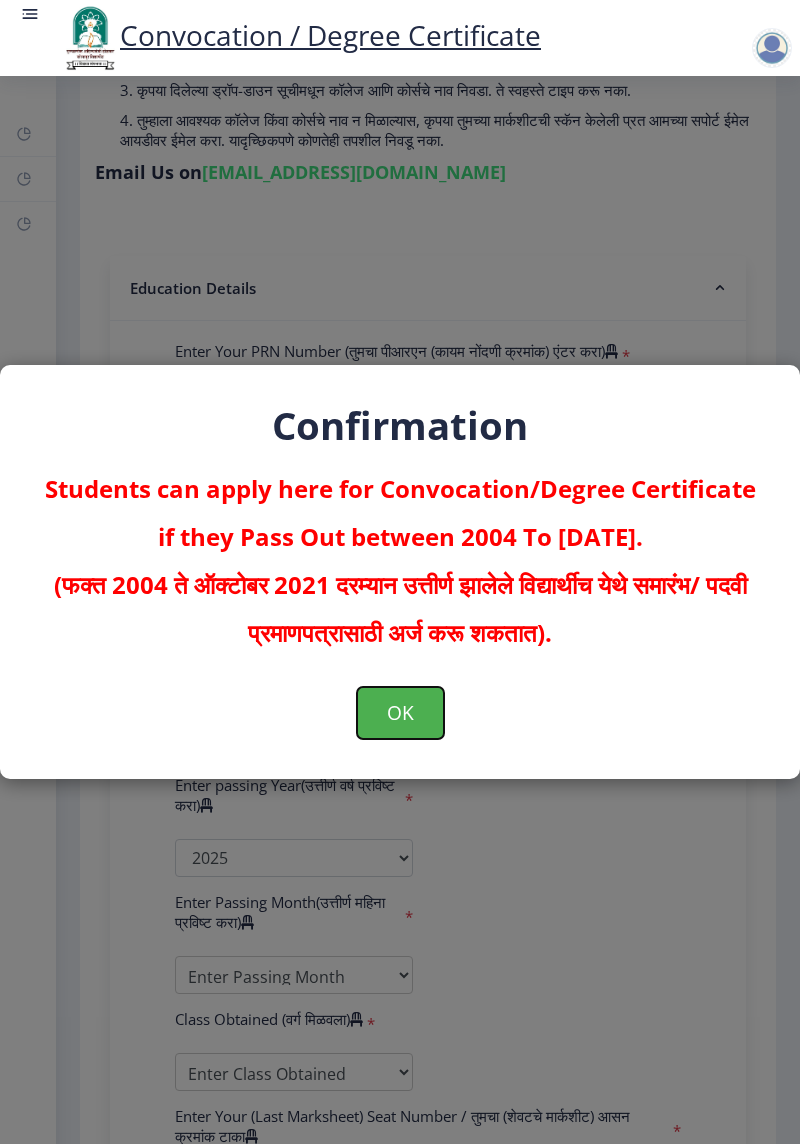 click on "OK" 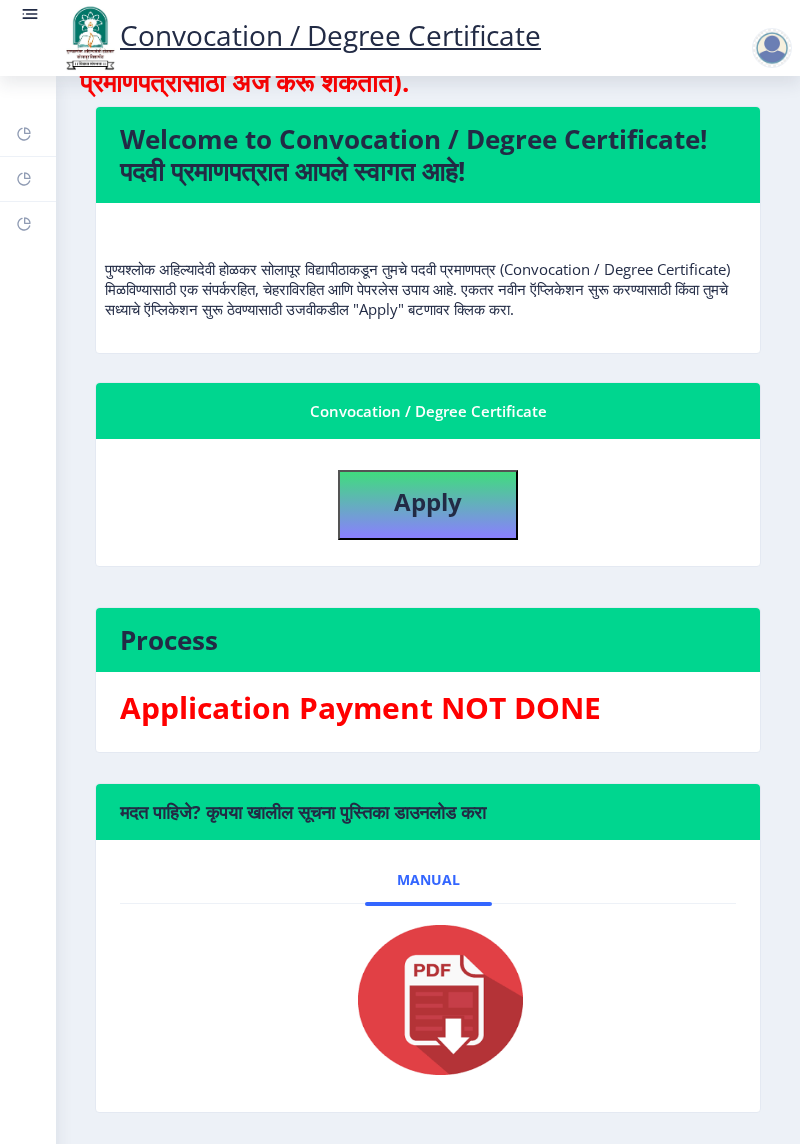 scroll, scrollTop: 128, scrollLeft: 0, axis: vertical 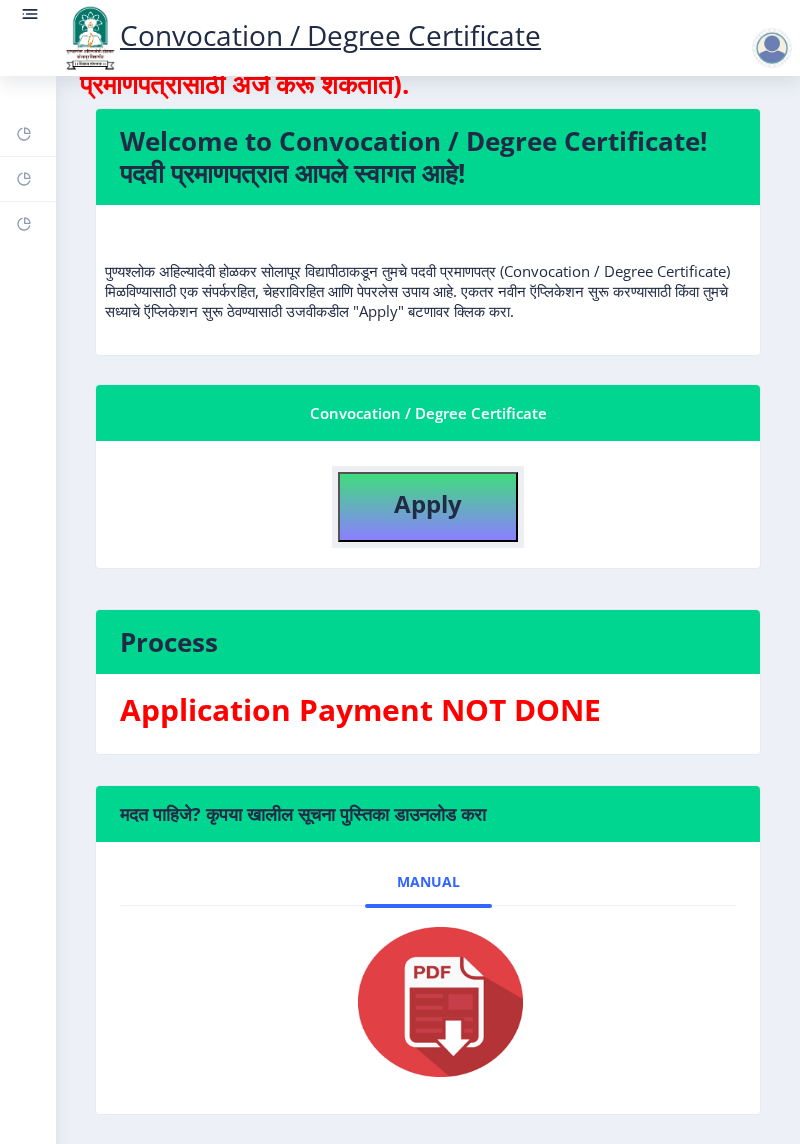 click on "Apply" 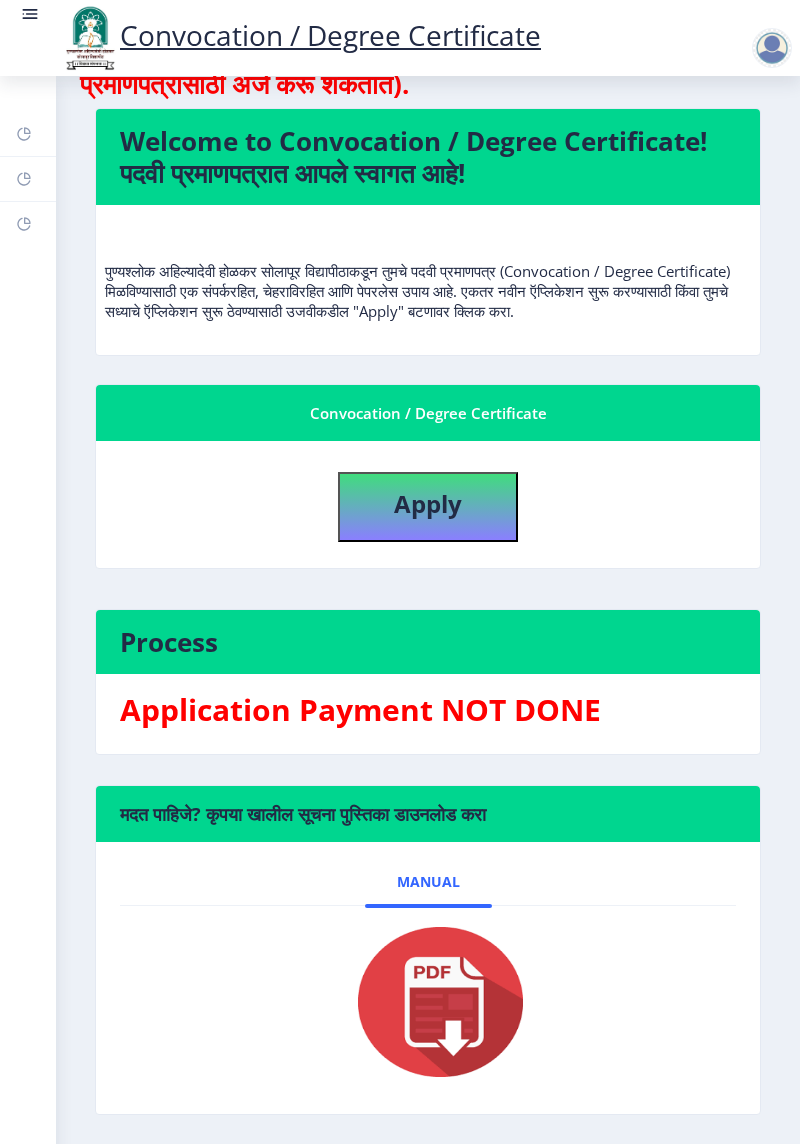 select 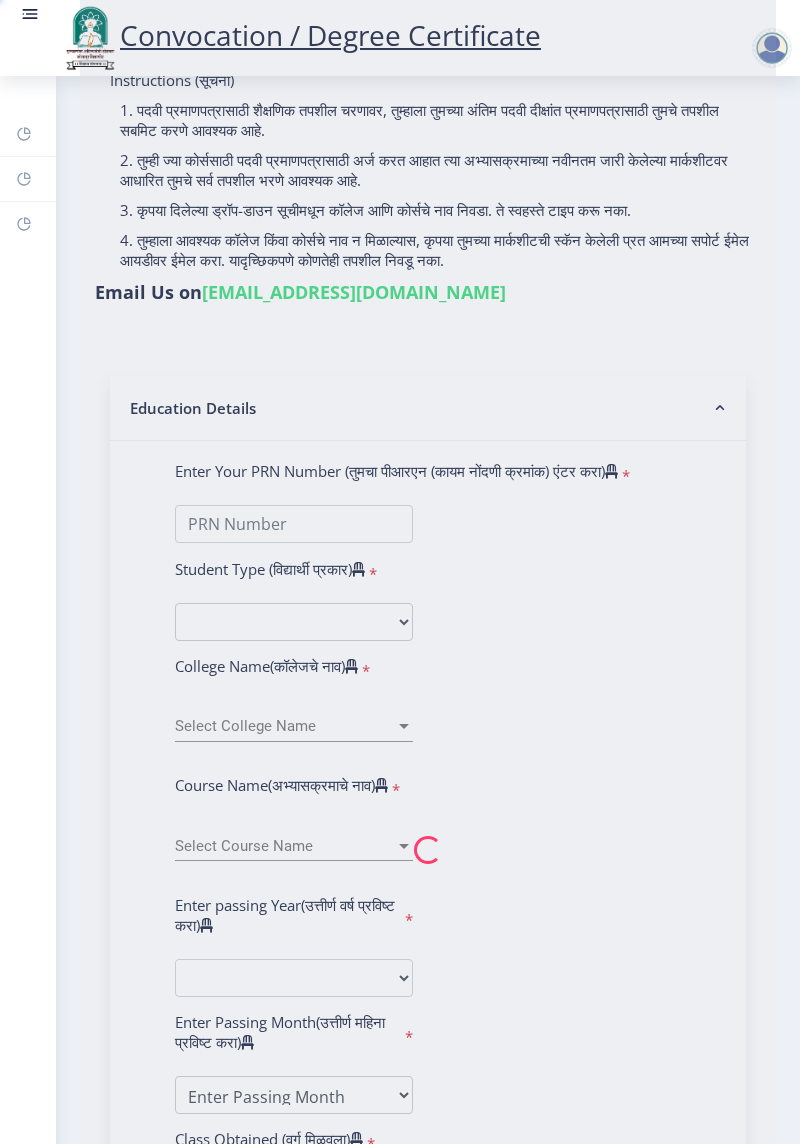 scroll, scrollTop: 0, scrollLeft: 0, axis: both 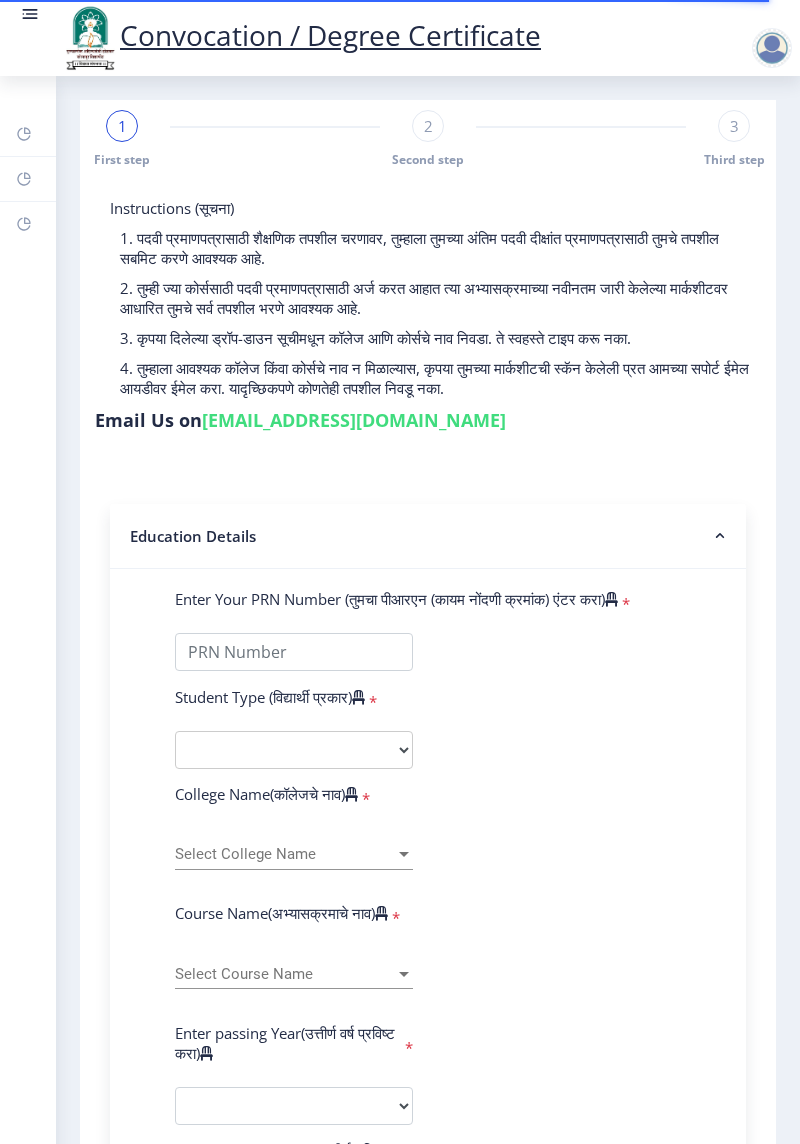 click on "Second step" 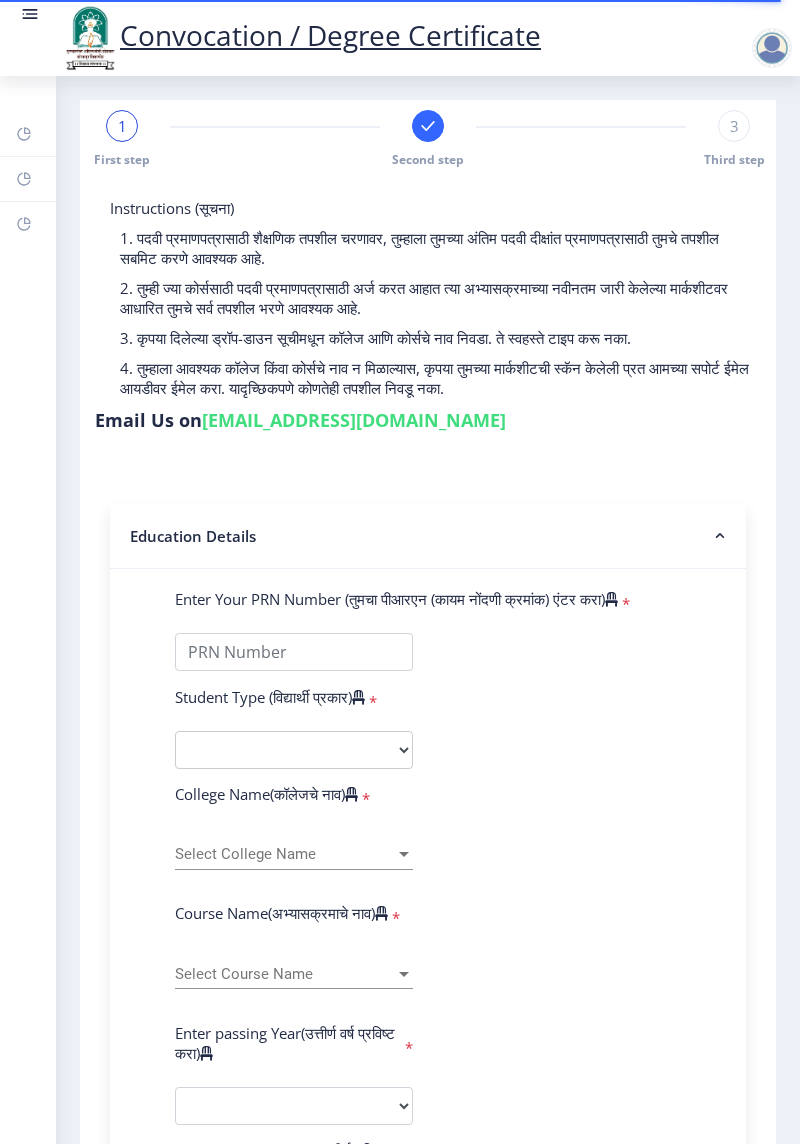 click on "Second step" 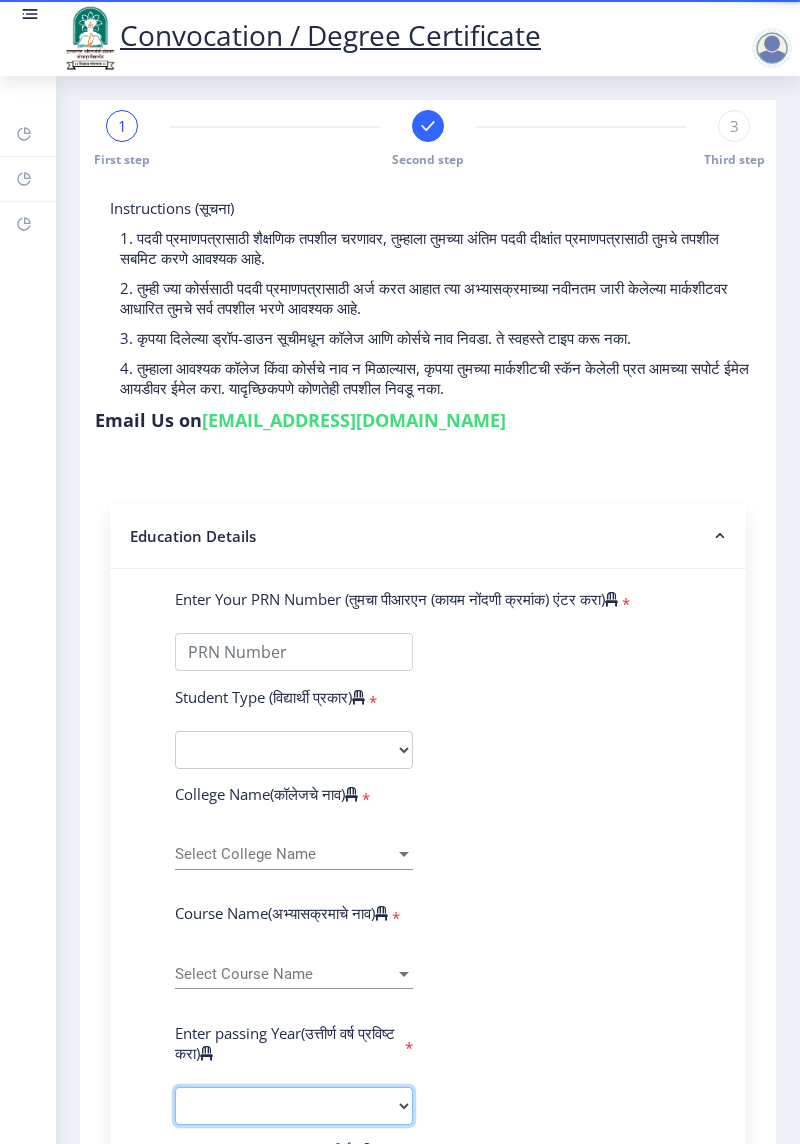 click on "2025   2024   2023   2022   2021   2020   2019   2018   2017   2016   2015   2014   2013   2012   2011   2010   2009   2008   2007   2006   2005   2004   2003   2002   2001   2000   1999   1998   1997   1996   1995   1994   1993   1992   1991   1990   1989   1988   1987   1986   1985   1984   1983   1982   1981   1980   1979   1978   1977   1976" 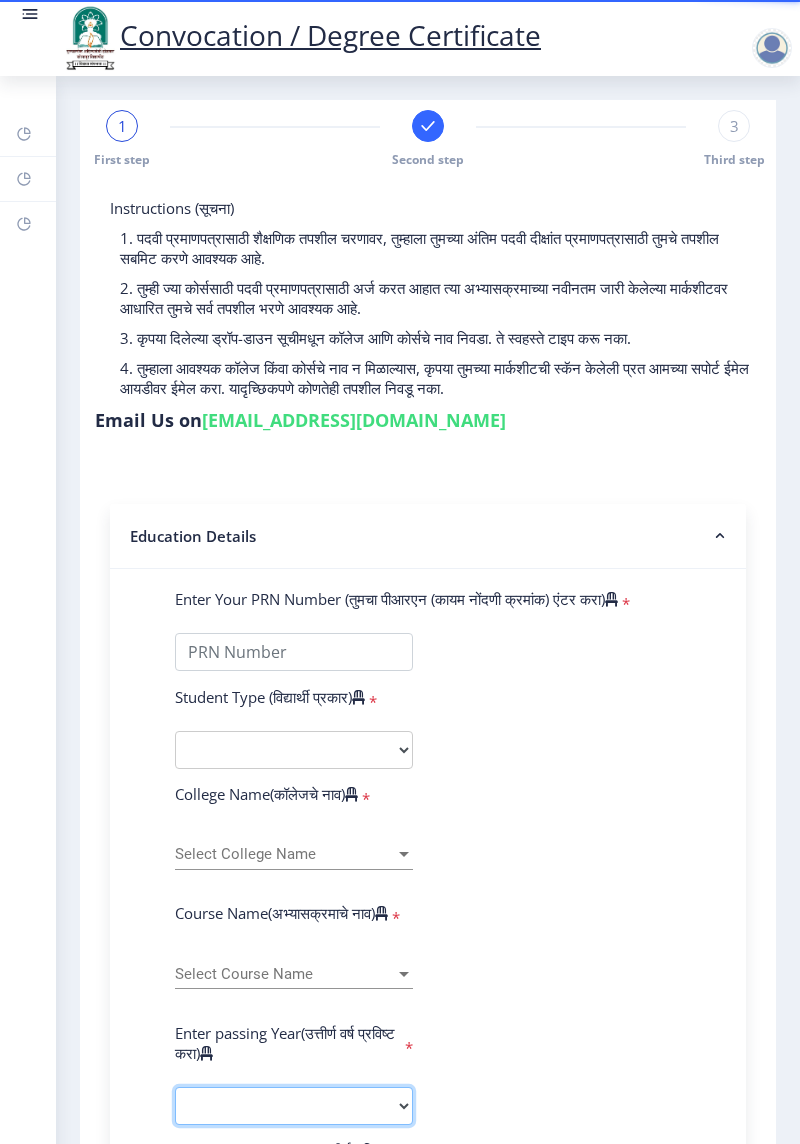 select on "2025" 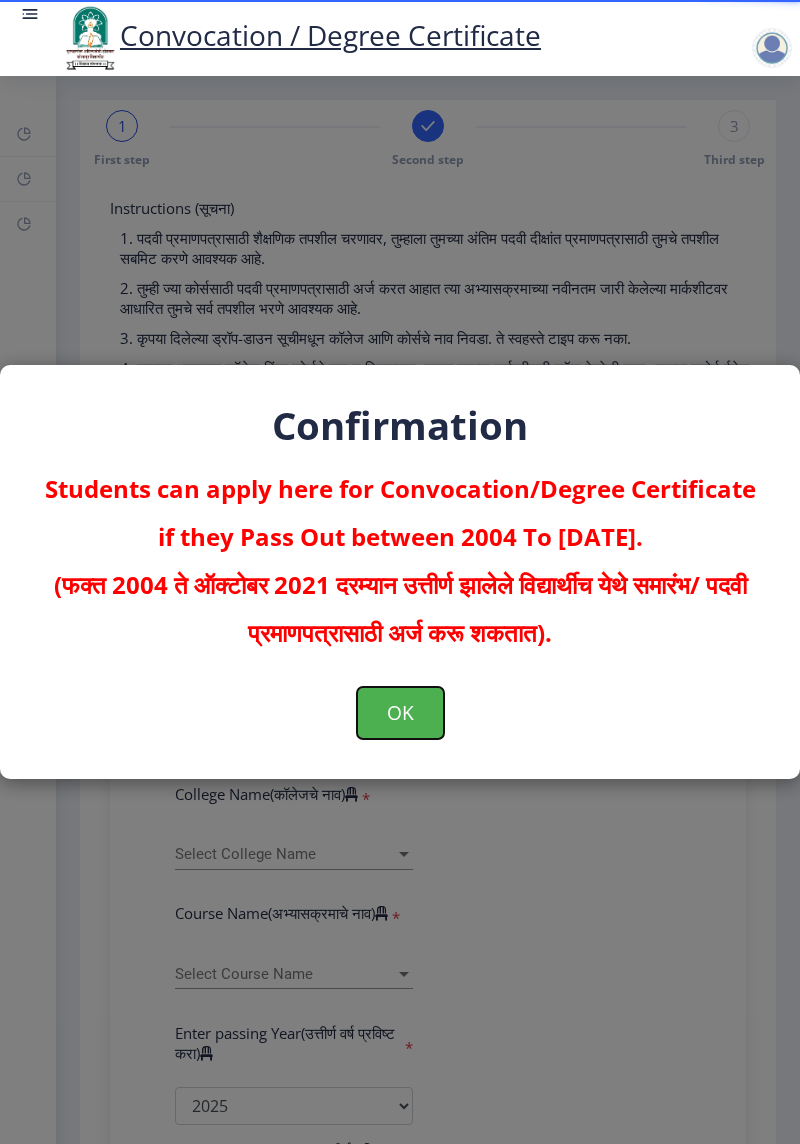 click on "OK" 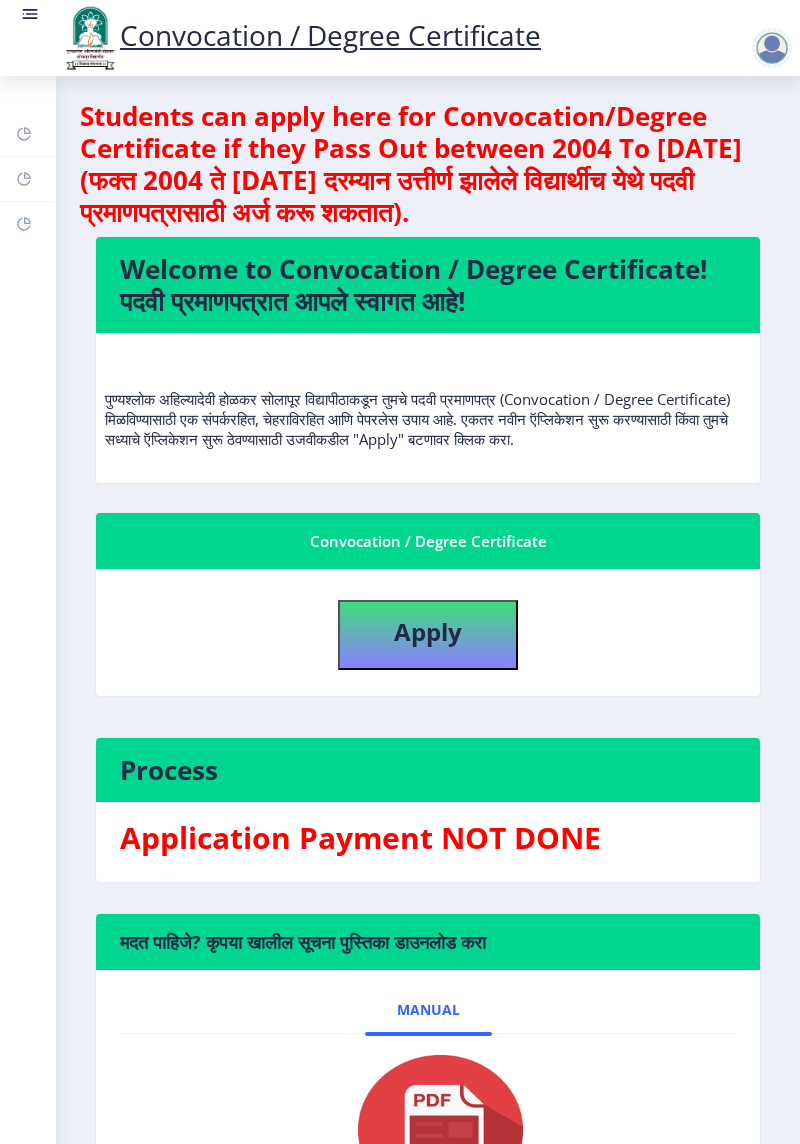 click 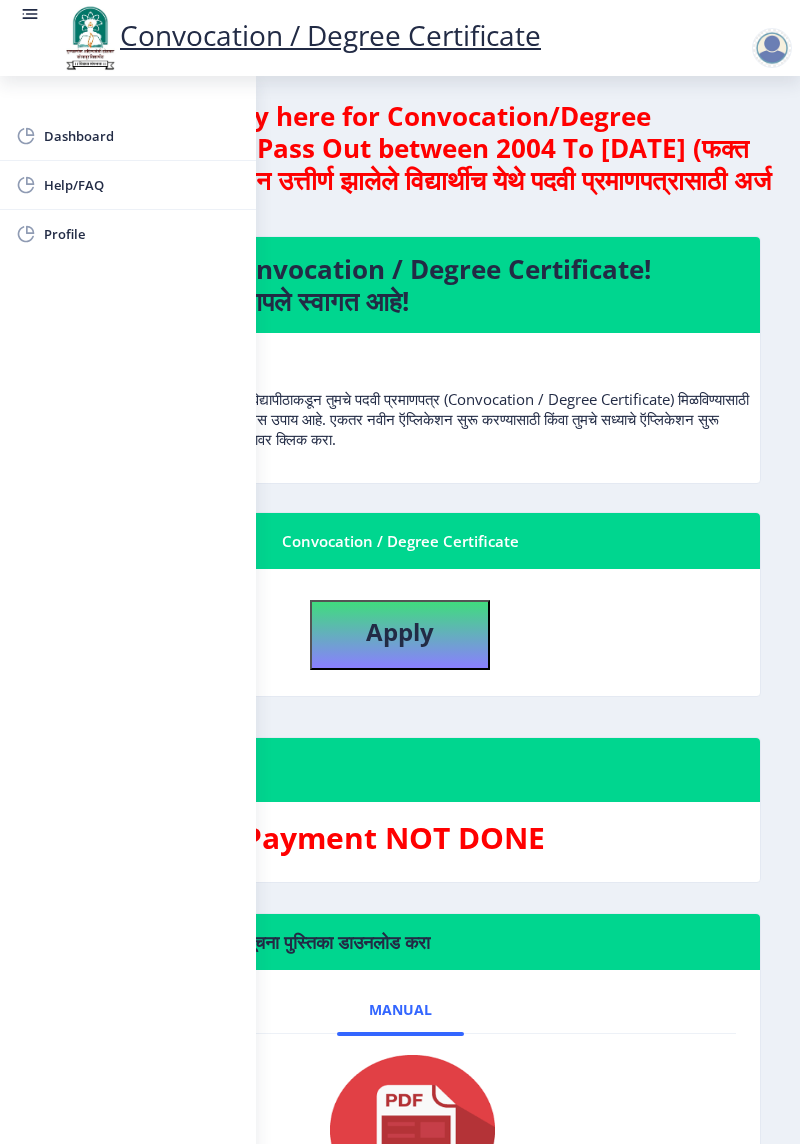 click on "Help/FAQ" 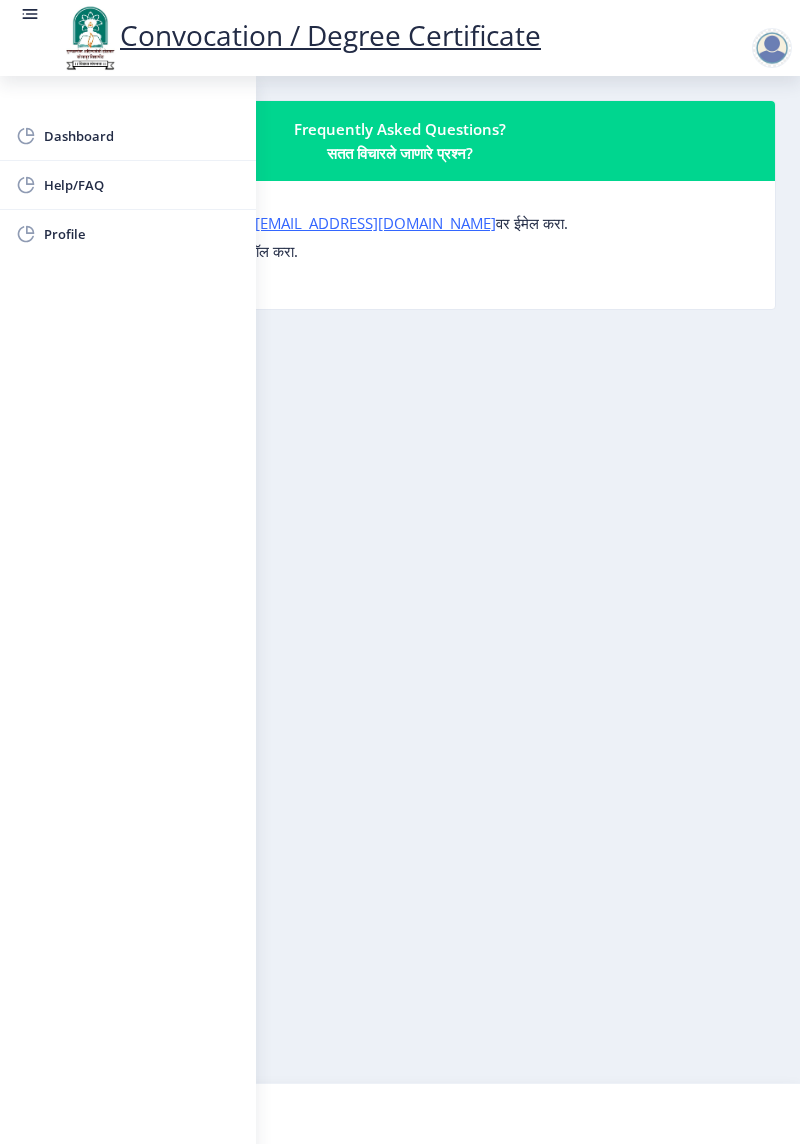 click on "Dashboard" 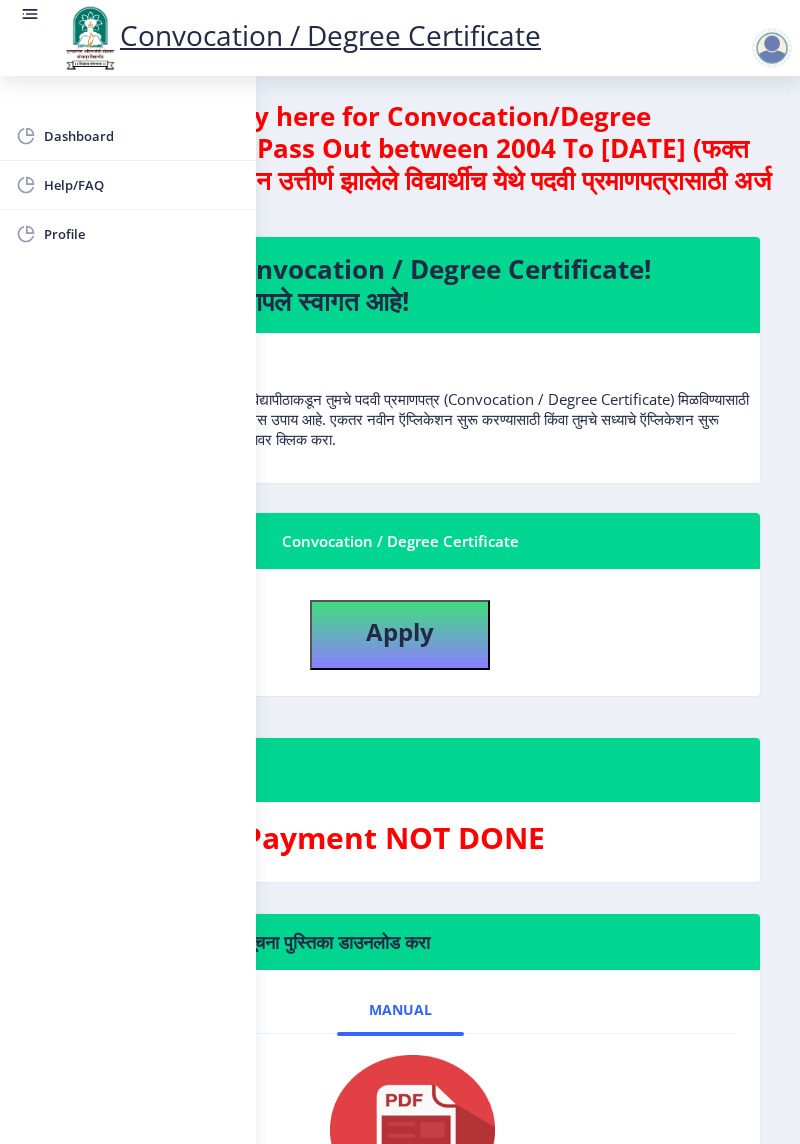 click on "Profile" 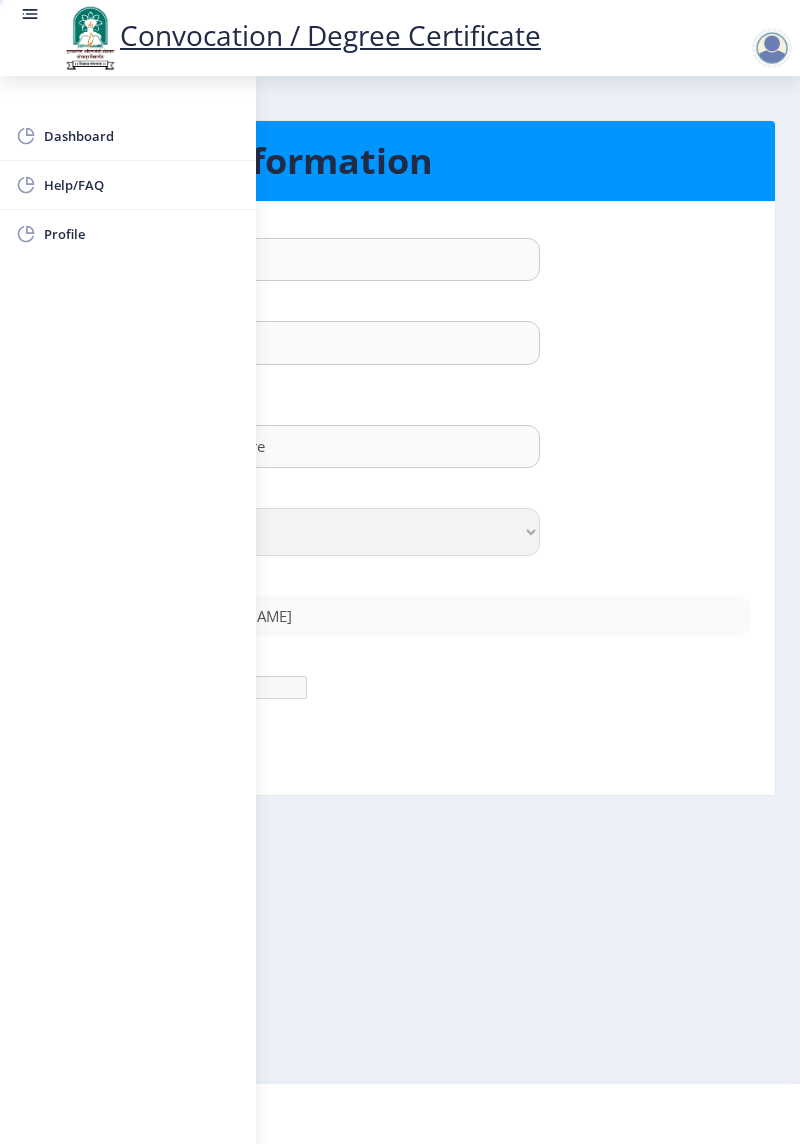 type on "[PHONE_NUMBER]" 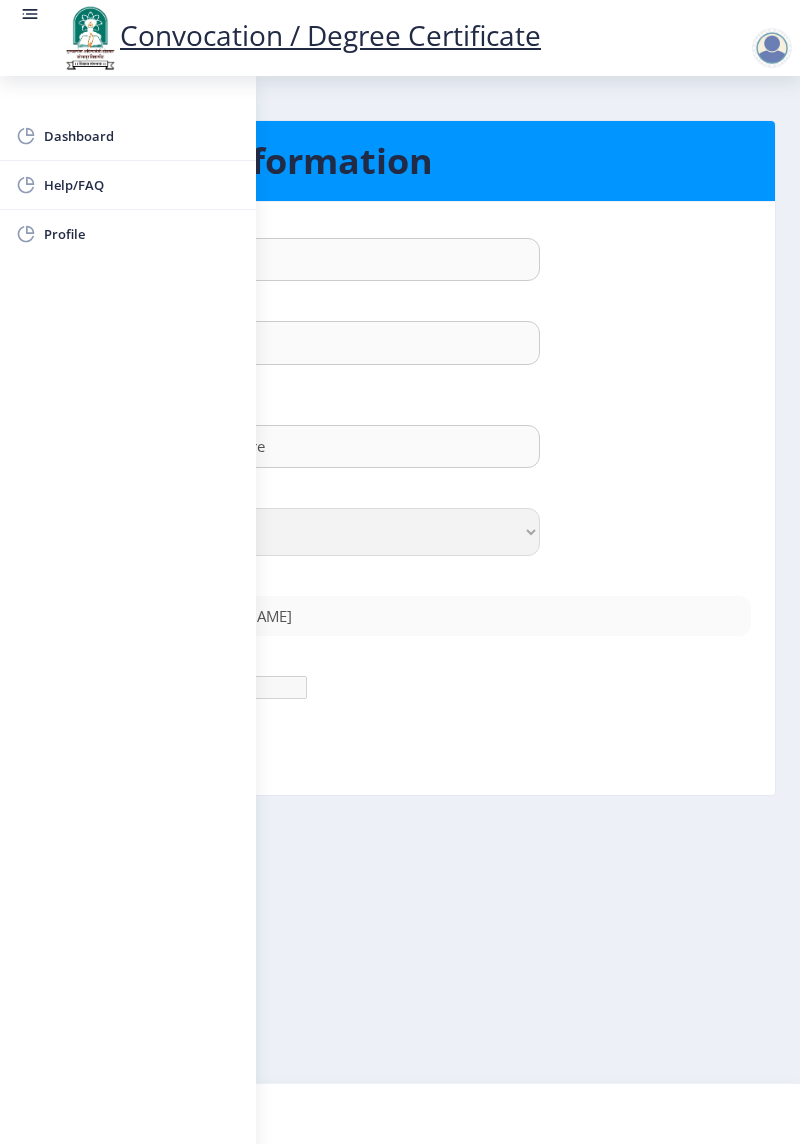 click on "Help/FAQ" 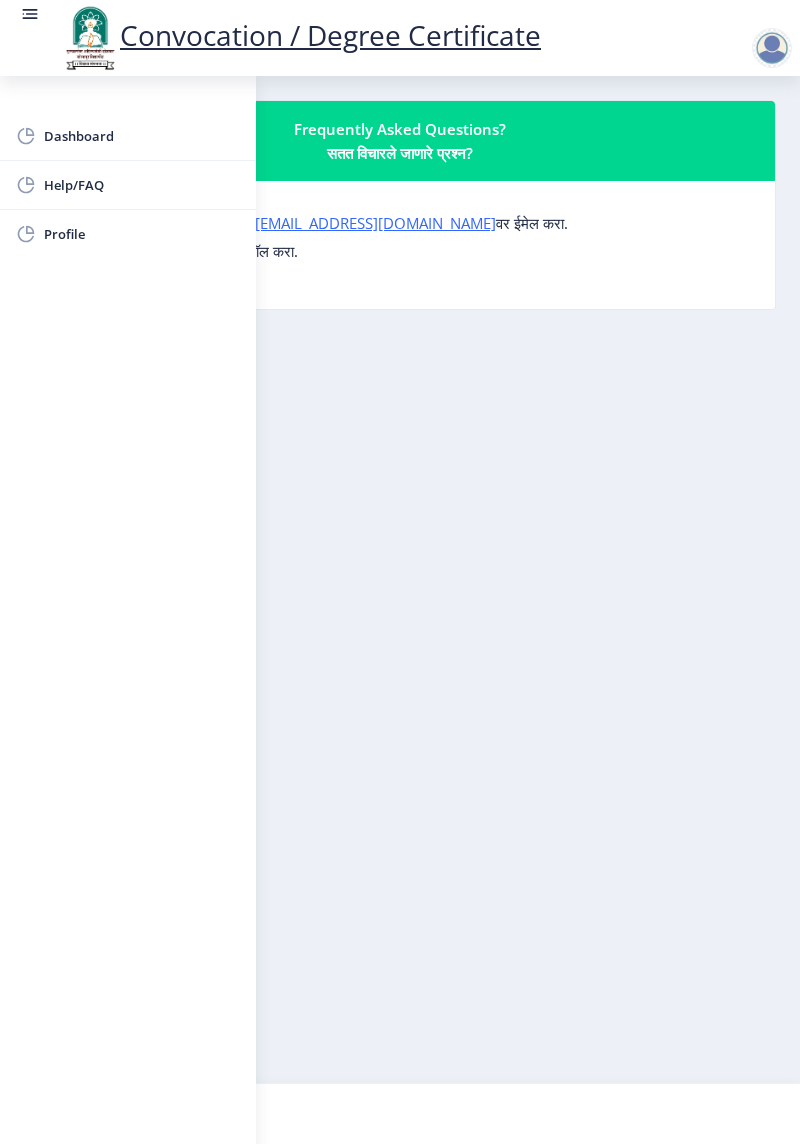 click on "Dashboard" 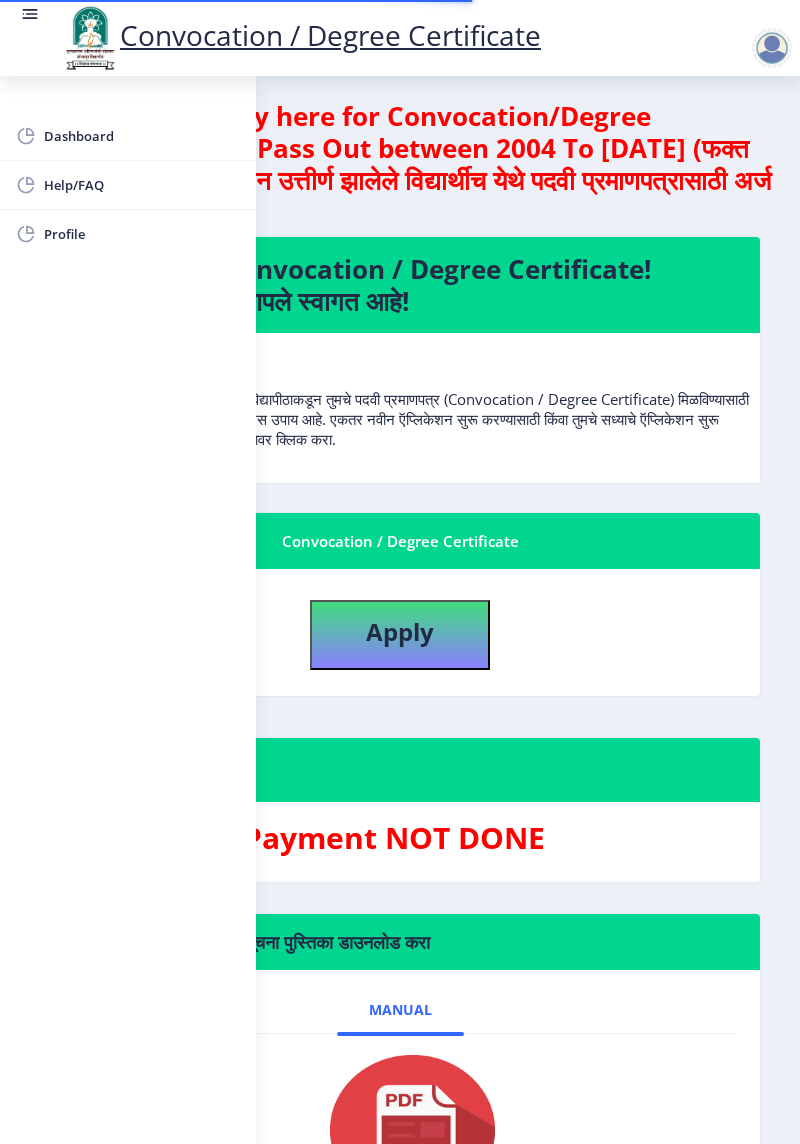 click on "Students can apply here for Convocation/Degree Certificate if they Pass Out between 2004 To October 2021 (फक्त 2004 ते ऑक्टोबर 2021 दरम्यान उत्तीर्ण झालेले विद्यार्थीच येथे पदवी प्रमाणपत्रासाठी अर्ज करू शकतात).  Welcome to Convocation / Degree Certificate!  पदवी प्रमाणपत्रात आपले स्वागत आहे!   Convocation / Degree Certificate   Apply  Process Application Payment NOT DONE  मदत पाहिजे? कृपया खालील सूचना पुस्तिका डाउनलोड करा  Manual" 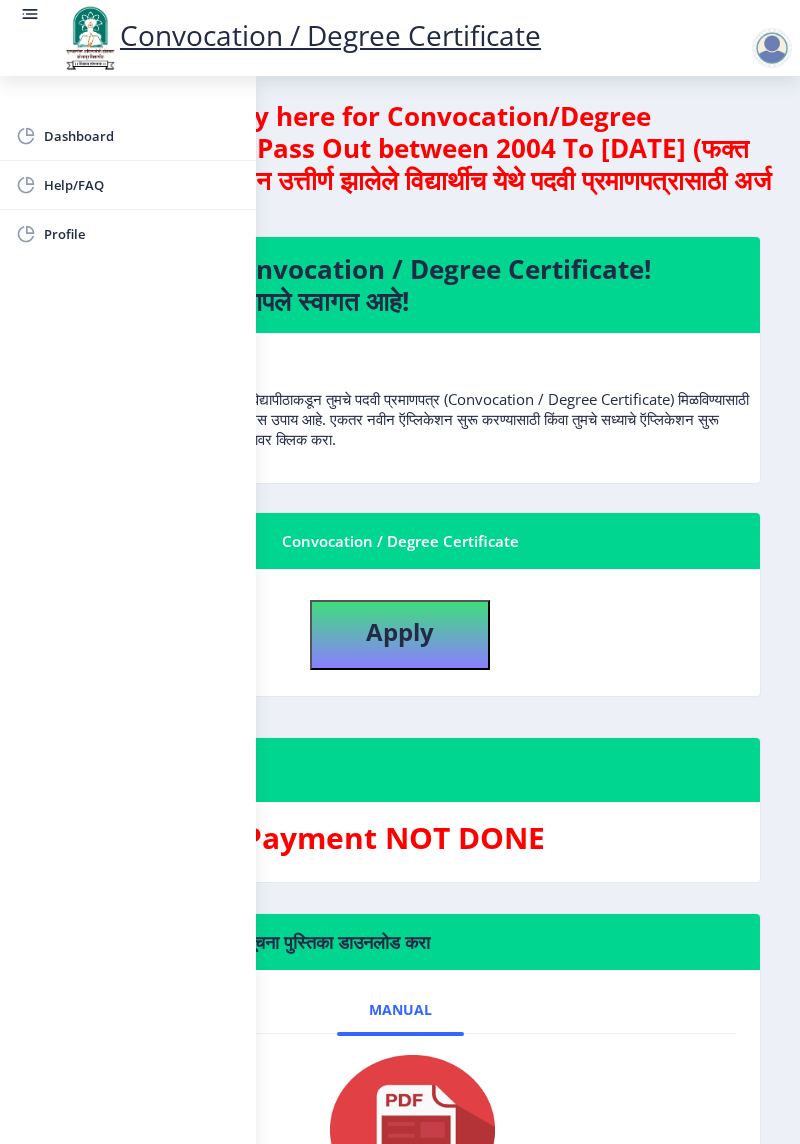 click on "Convocation / Degree Certificate" 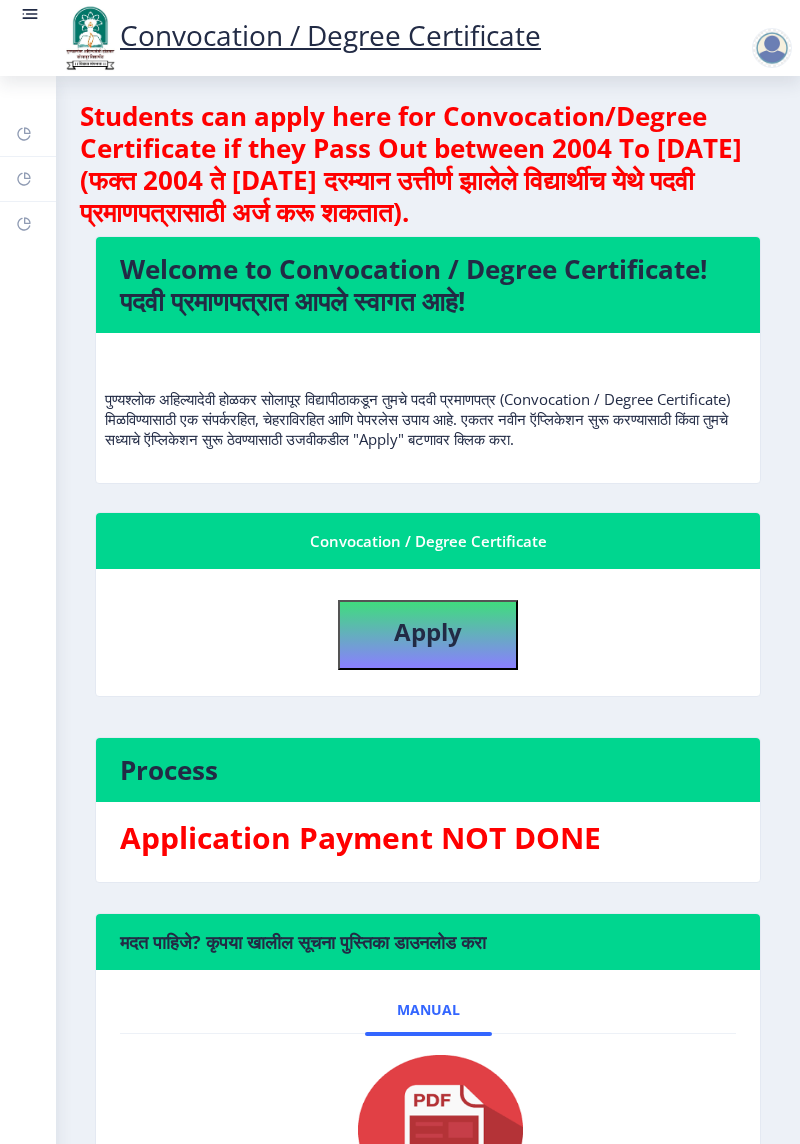 click on "Convocation / Degree Certificate" 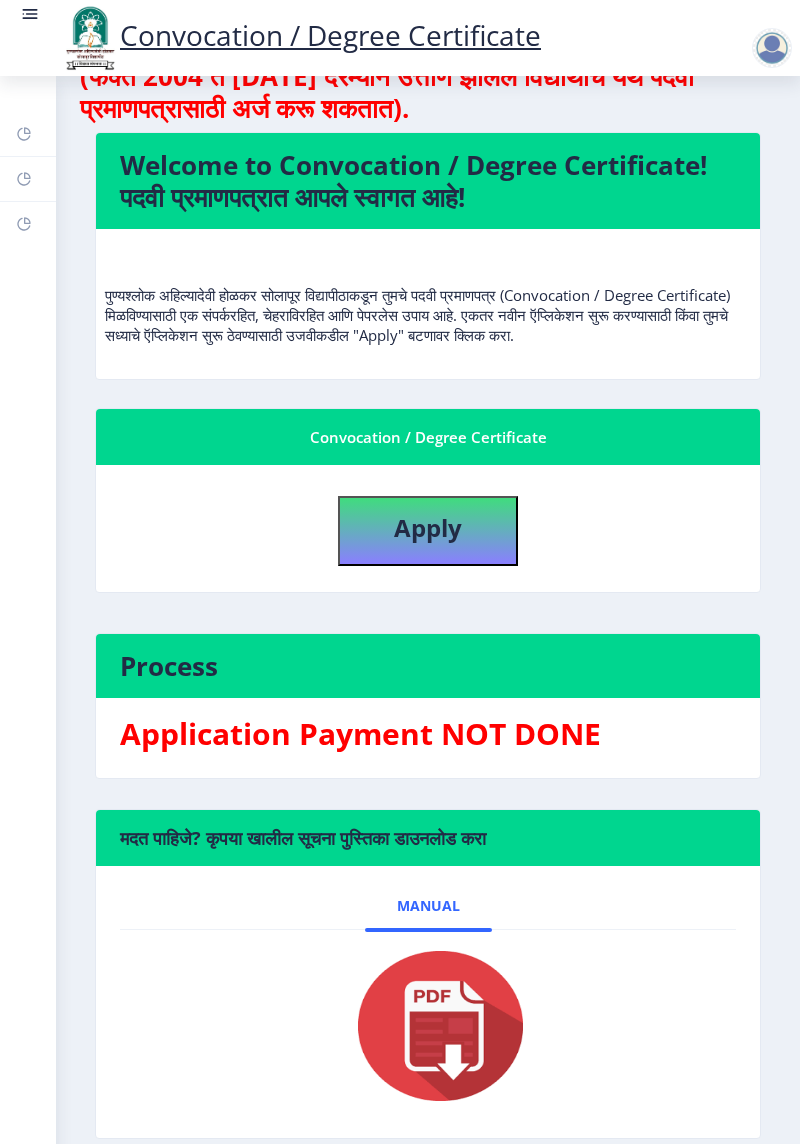 scroll, scrollTop: 130, scrollLeft: 0, axis: vertical 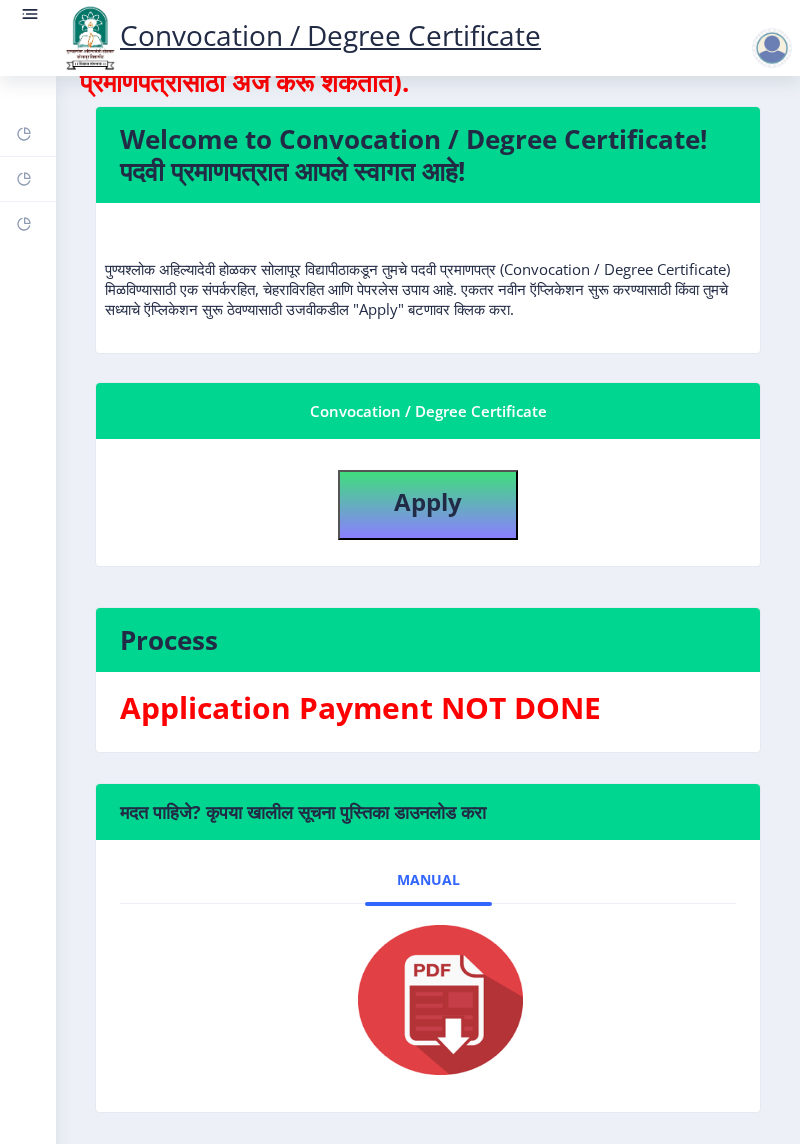click 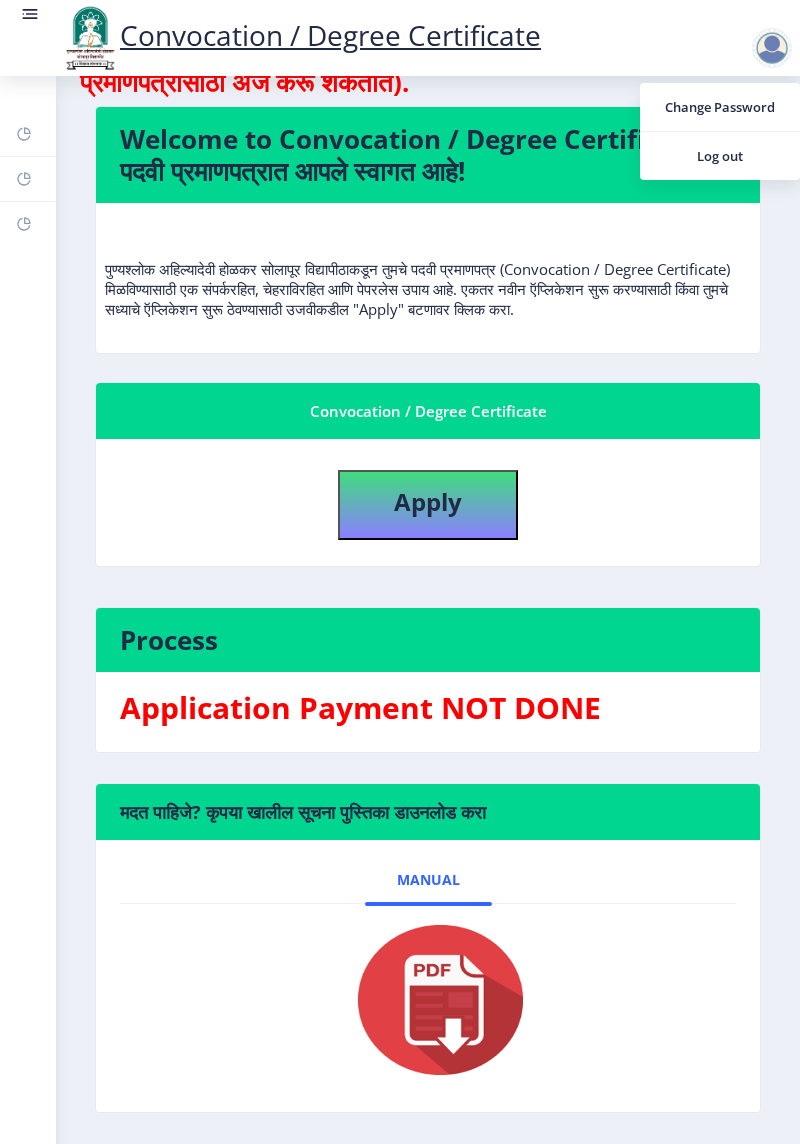 click on "Dashboard Help/FAQ Profile" 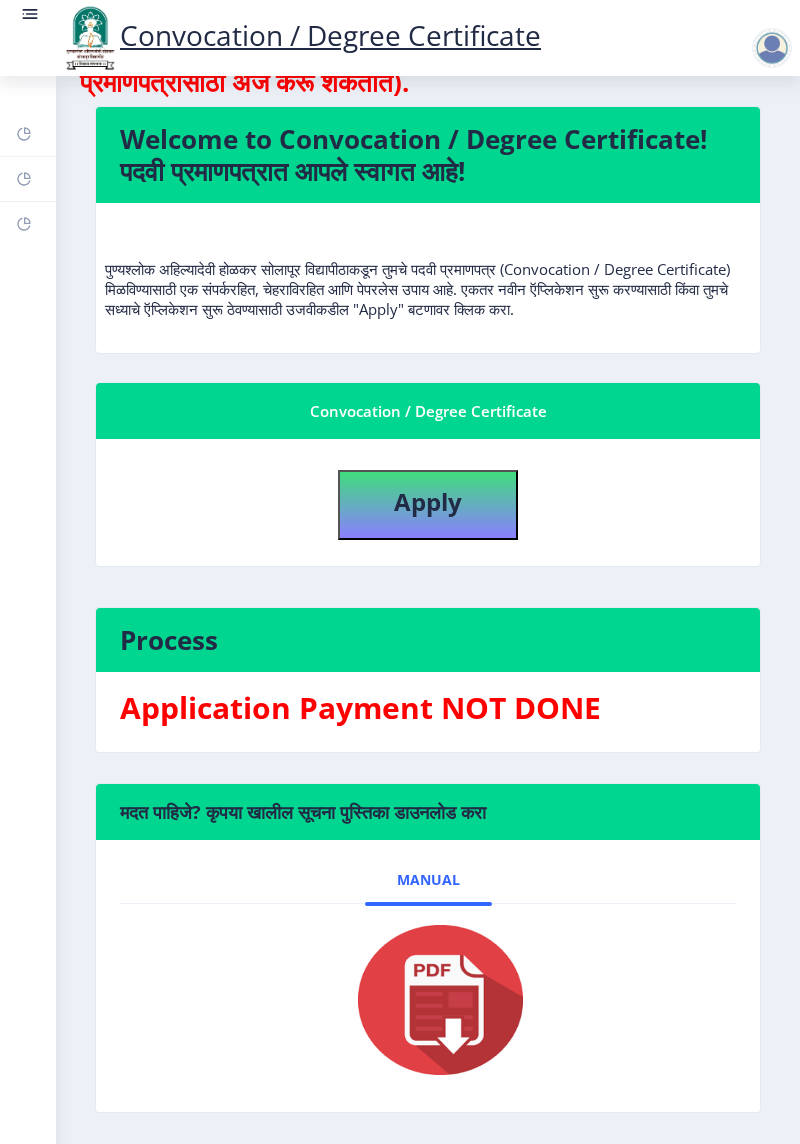scroll, scrollTop: 0, scrollLeft: 0, axis: both 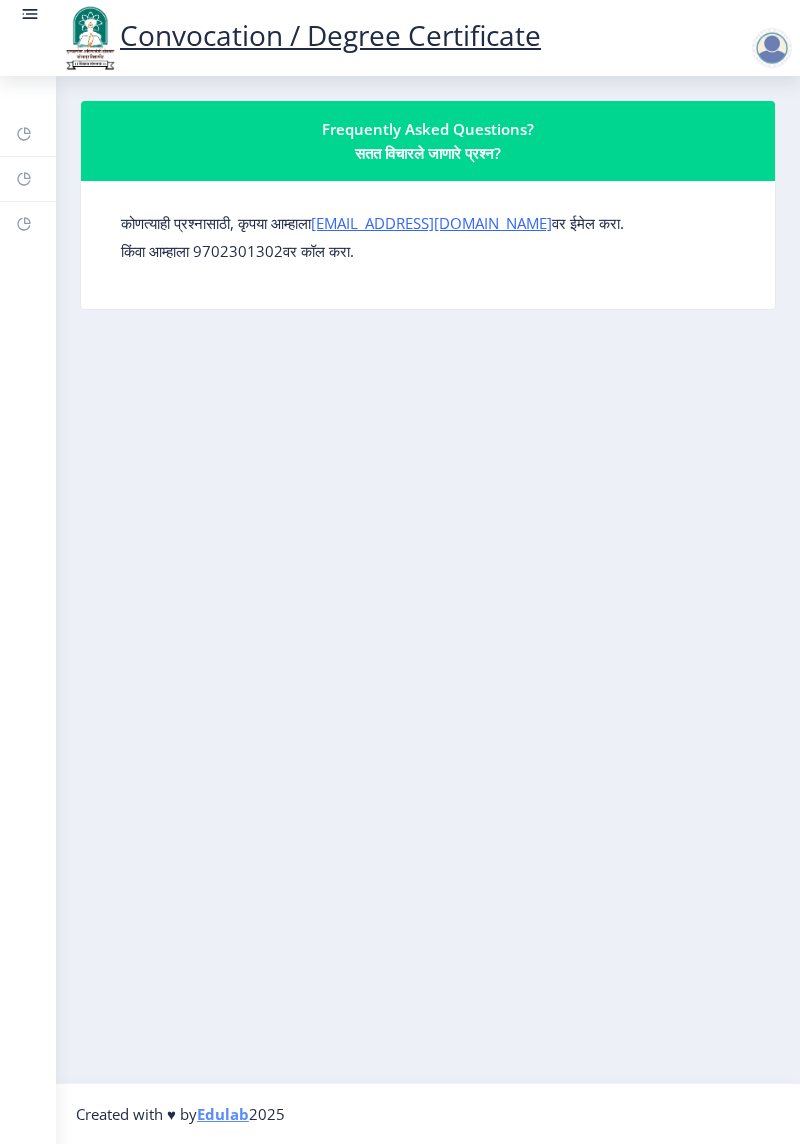 select on "[DEMOGRAPHIC_DATA]" 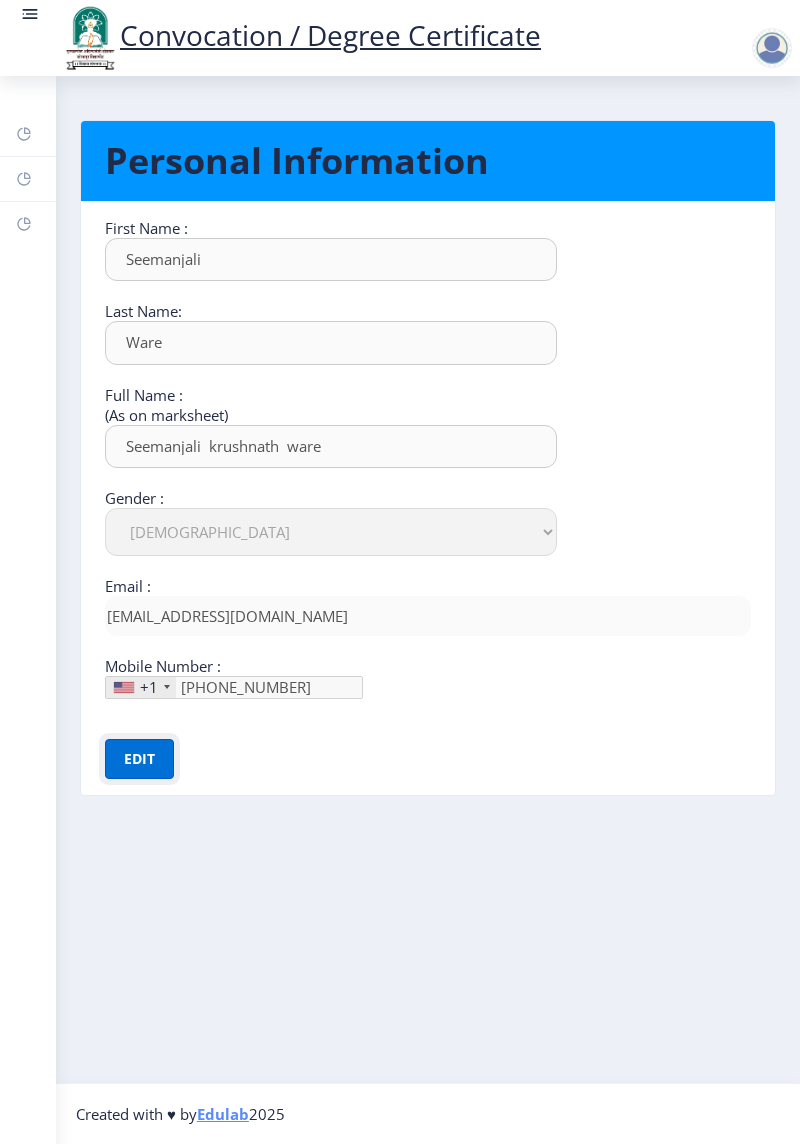 click on "Edit" 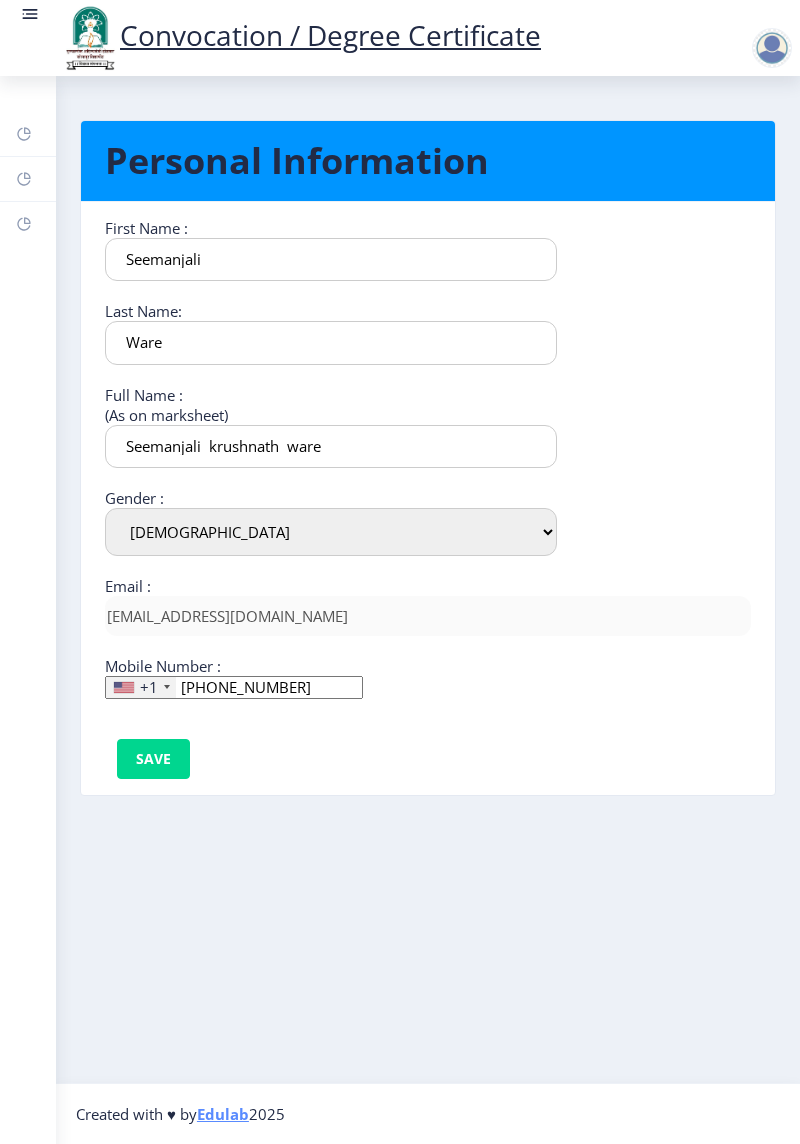 click on "[PHONE_NUMBER]" 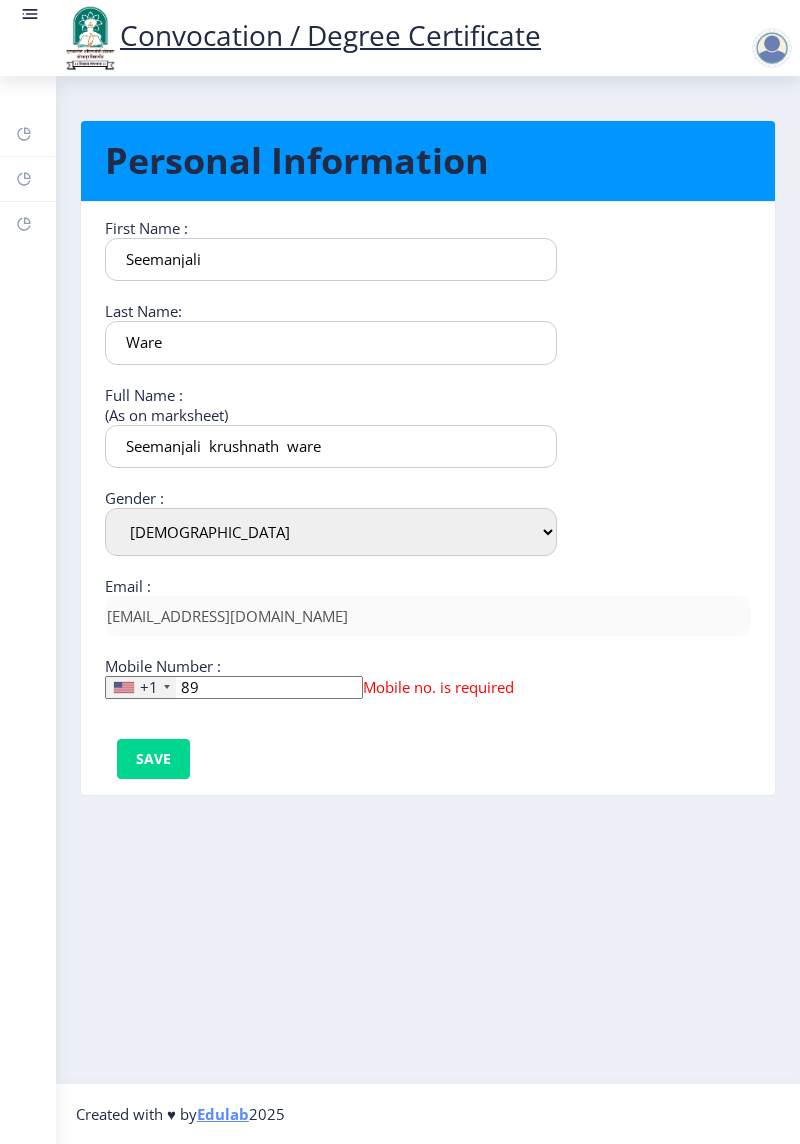 type on "8" 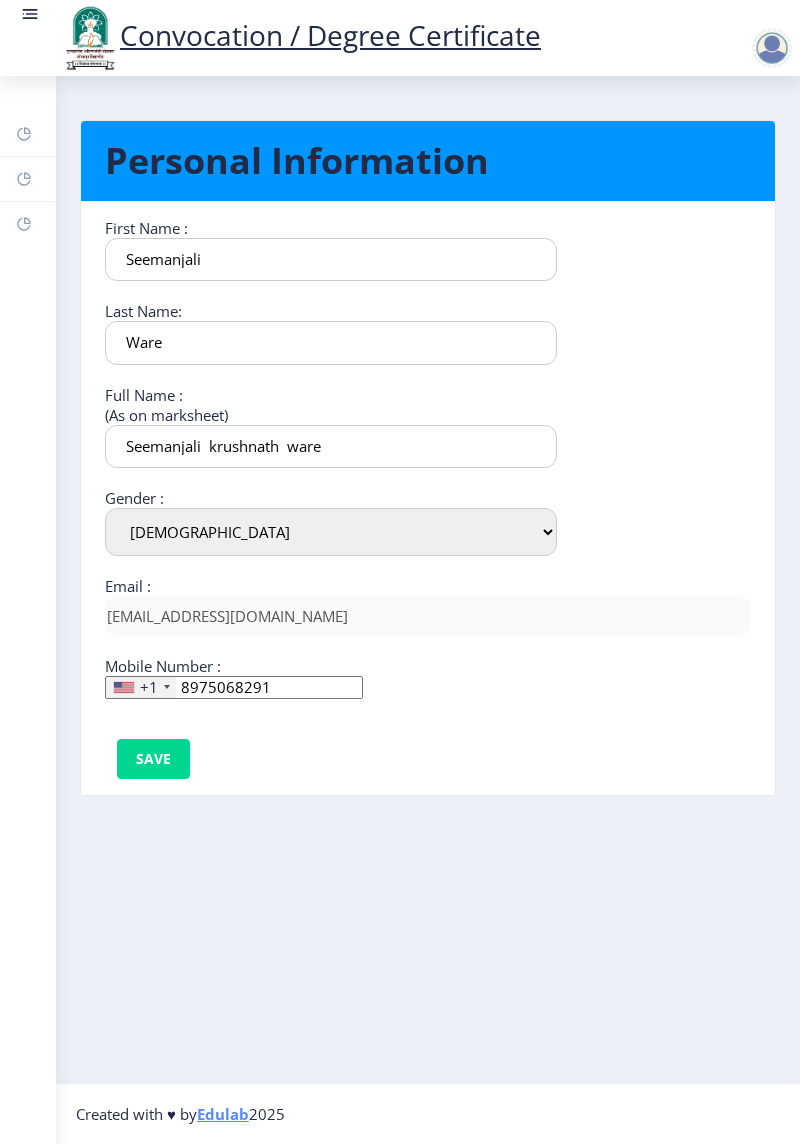 type on "8975068291" 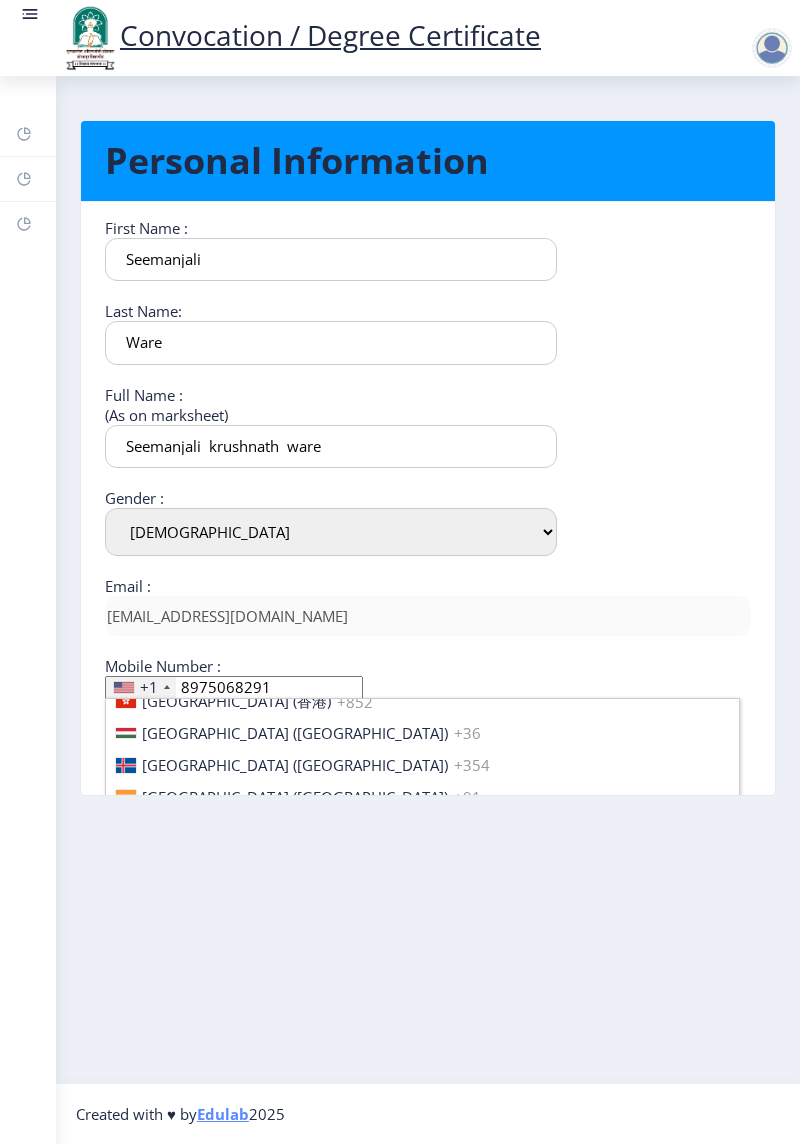 scroll, scrollTop: 3096, scrollLeft: 0, axis: vertical 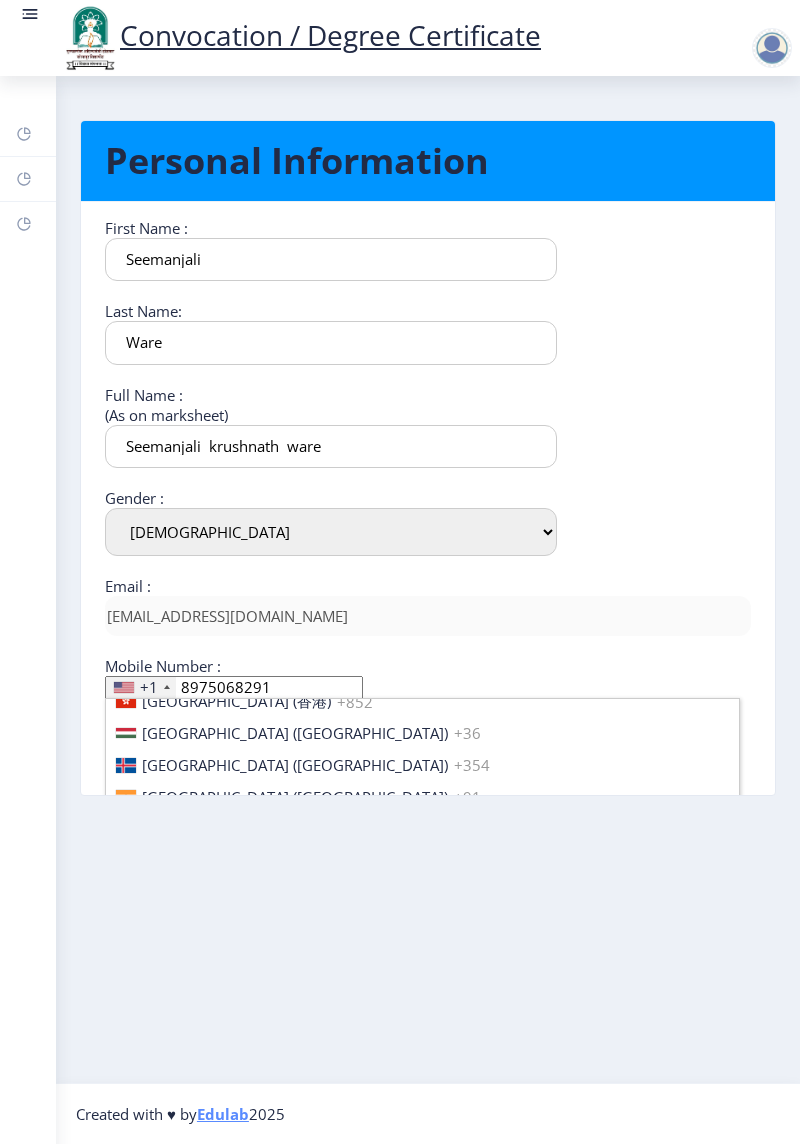 click on "[GEOGRAPHIC_DATA] ([GEOGRAPHIC_DATA]) +91" at bounding box center [422, 796] 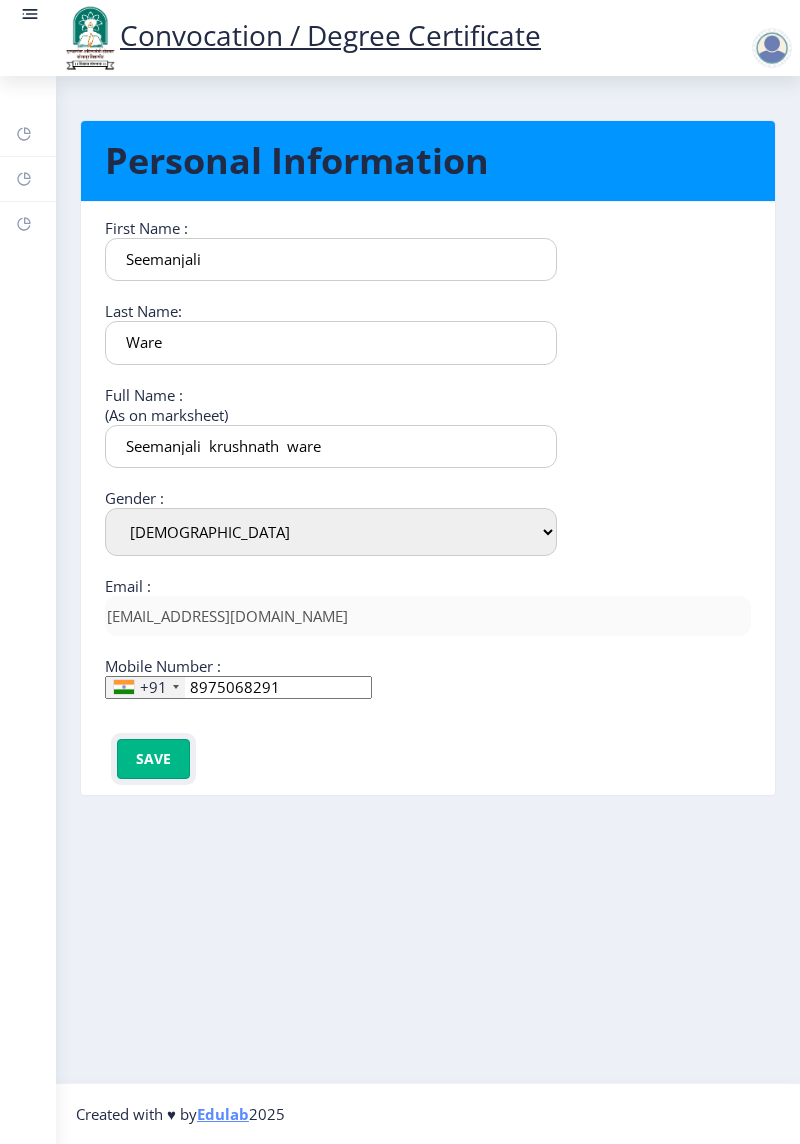 click on "Save" 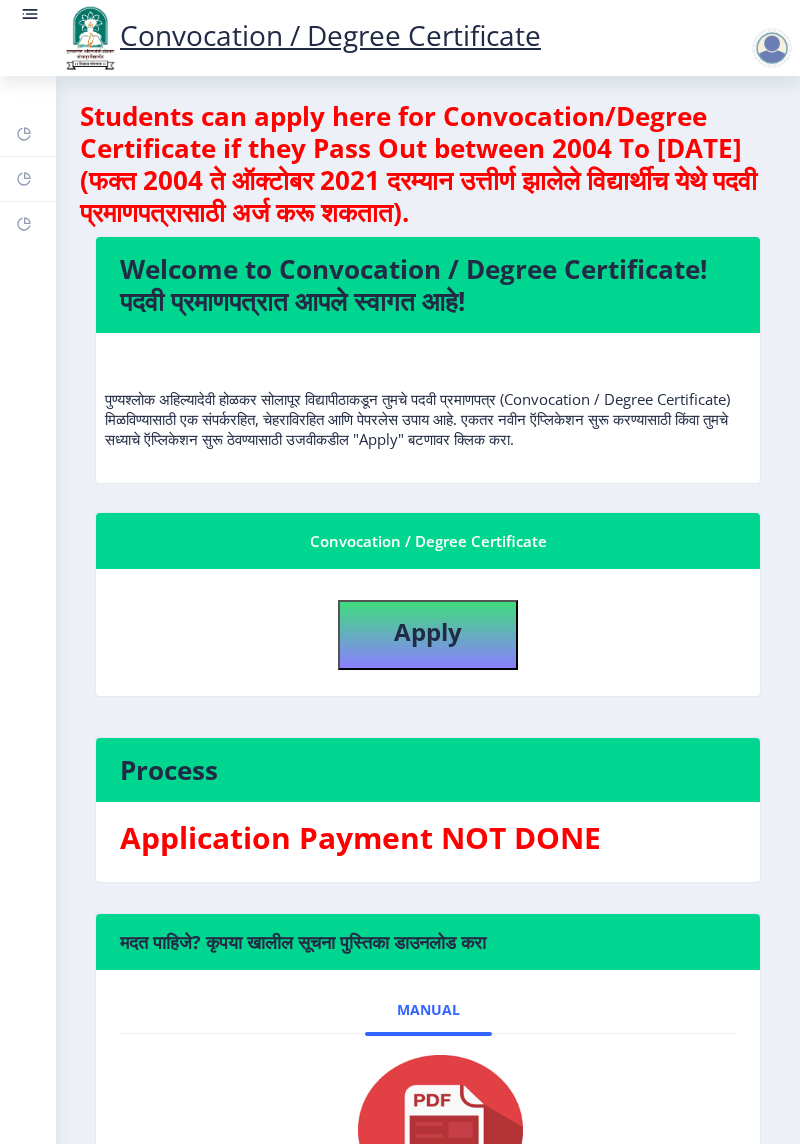 select 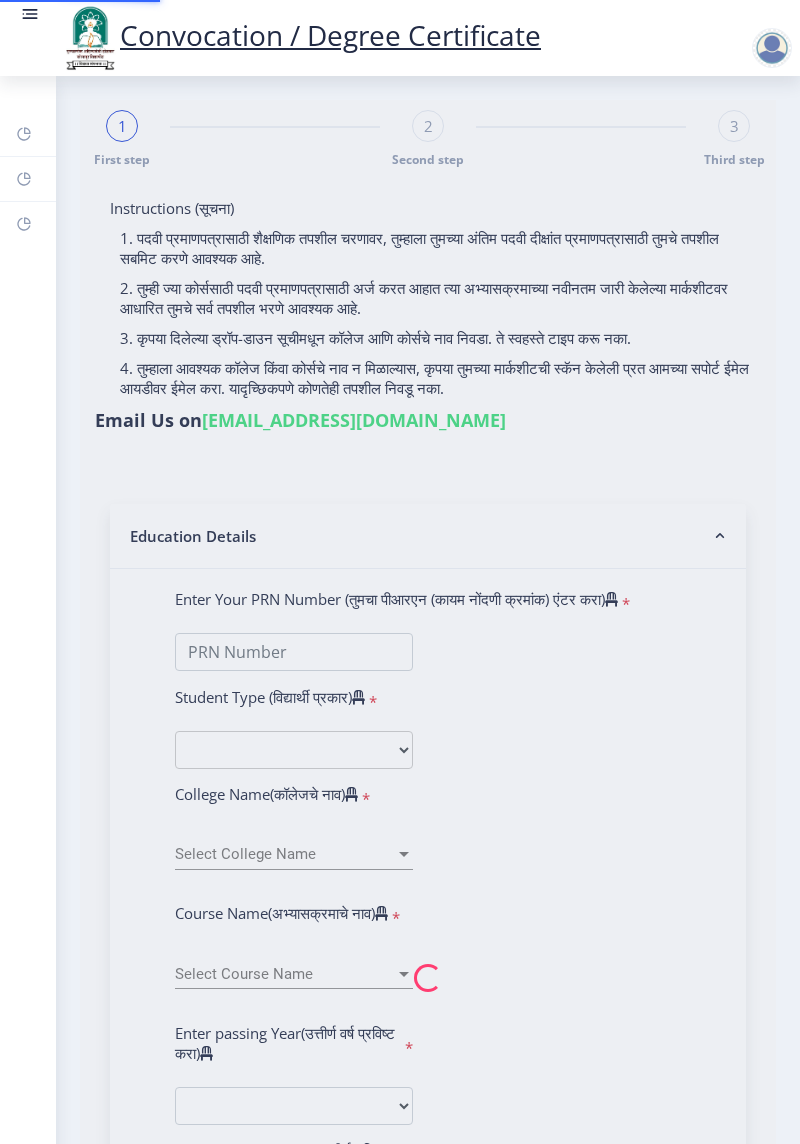 type on "Seemanjali  krushnath  ware" 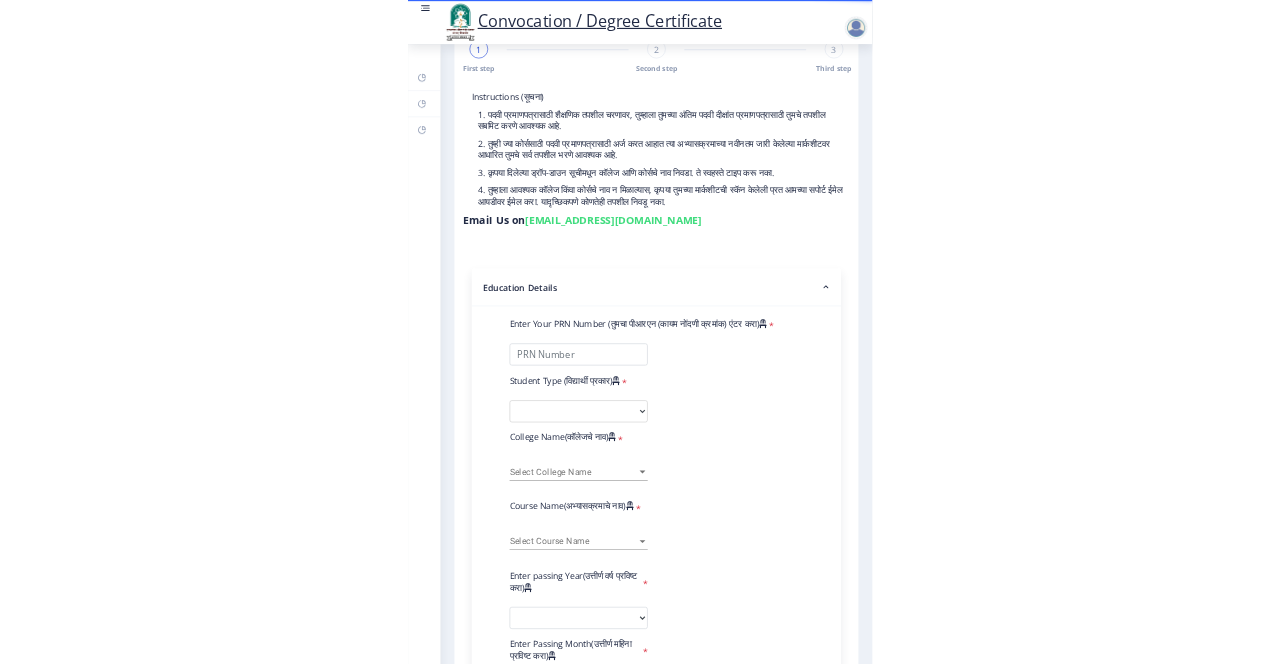 scroll, scrollTop: 0, scrollLeft: 0, axis: both 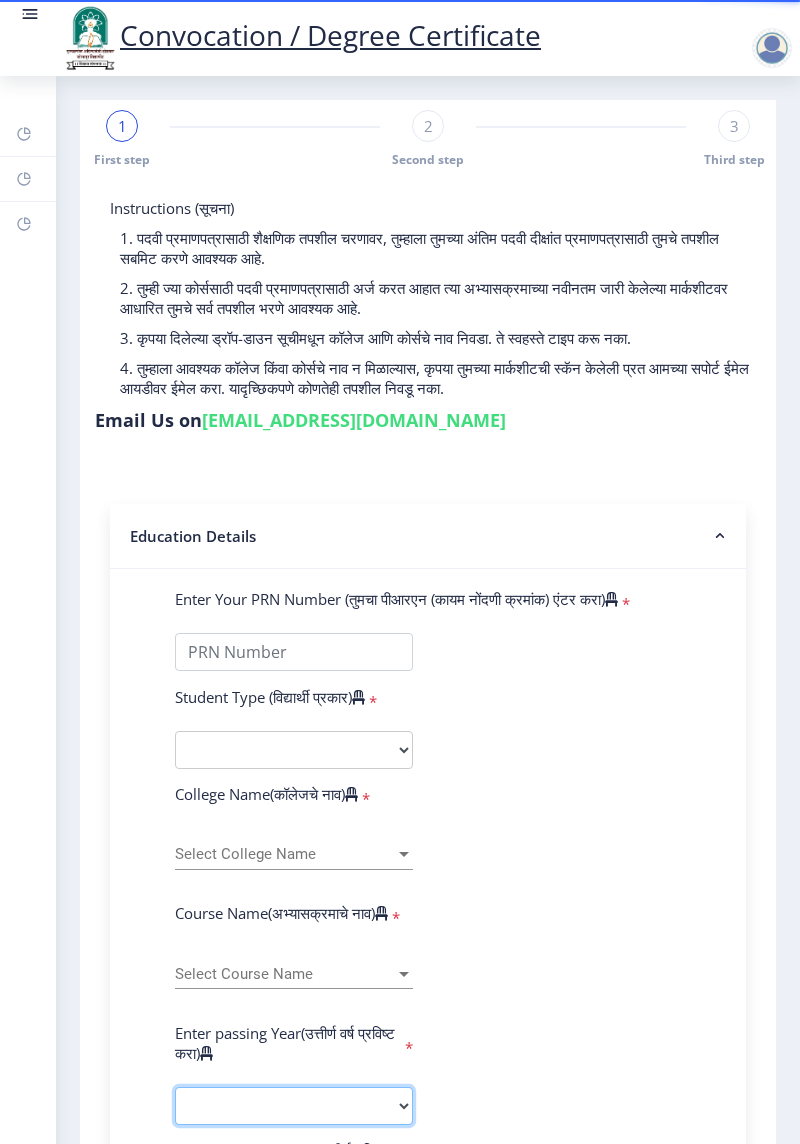 click on "2025   2024   2023   2022   2021   2020   2019   2018   2017   2016   2015   2014   2013   2012   2011   2010   2009   2008   2007   2006   2005   2004   2003   2002   2001   2000   1999   1998   1997   1996   1995   1994   1993   1992   1991   1990   1989   1988   1987   1986   1985   1984   1983   1982   1981   1980   1979   1978   1977   1976" 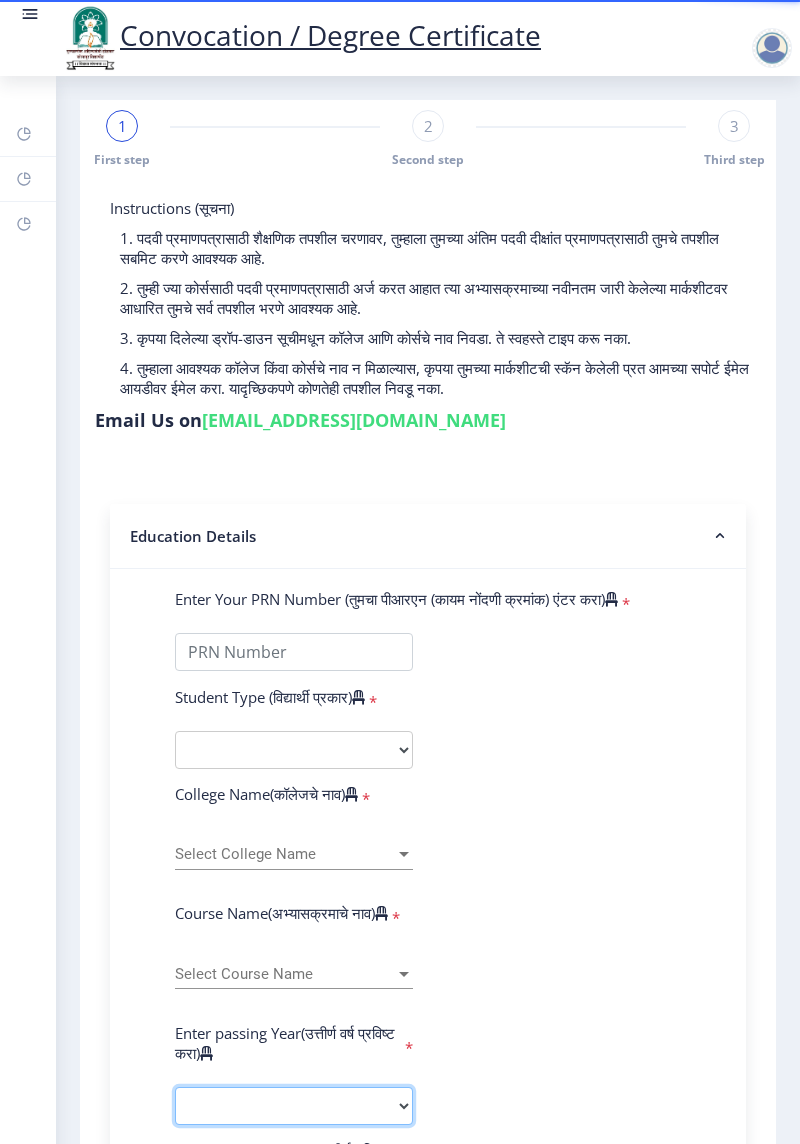 select on "2025" 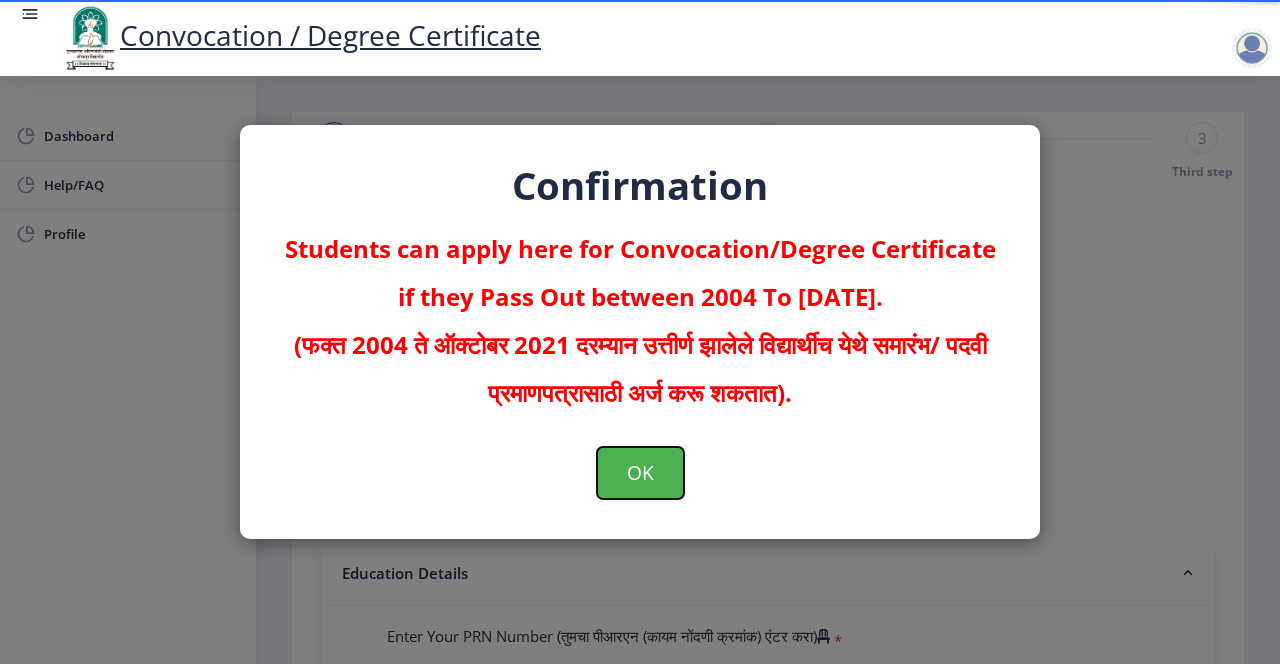 click on "OK" 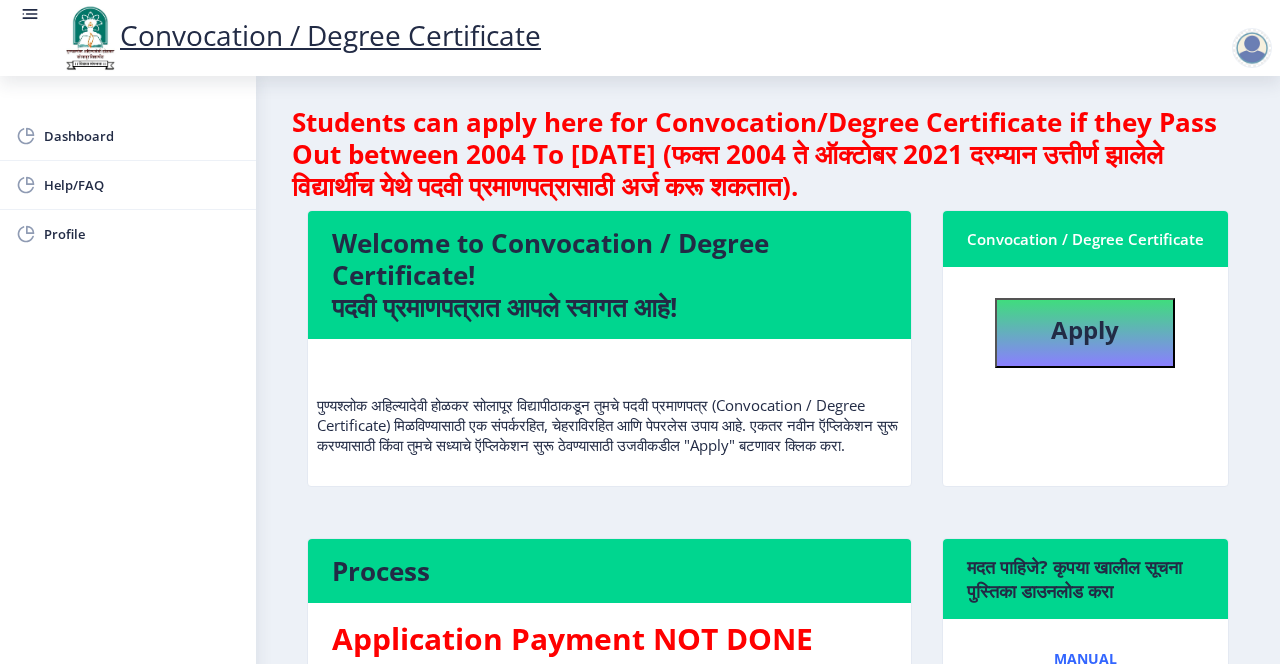 scroll, scrollTop: 0, scrollLeft: 0, axis: both 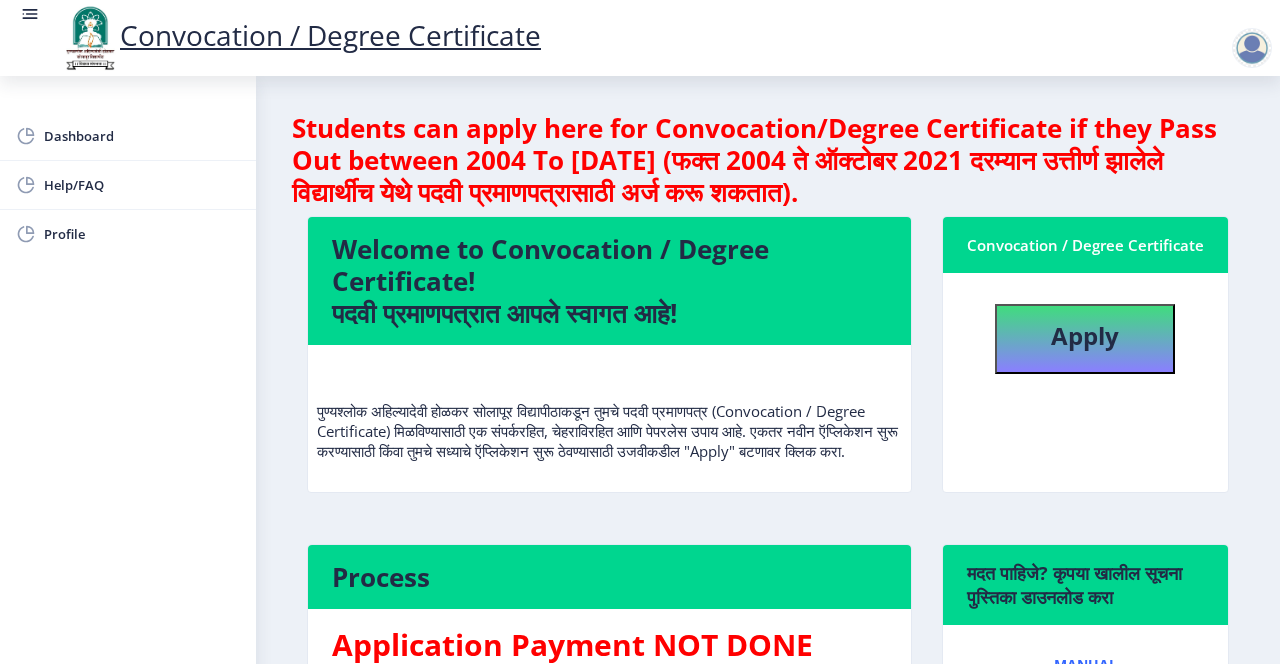click on "Convocation / Degree Certificate" 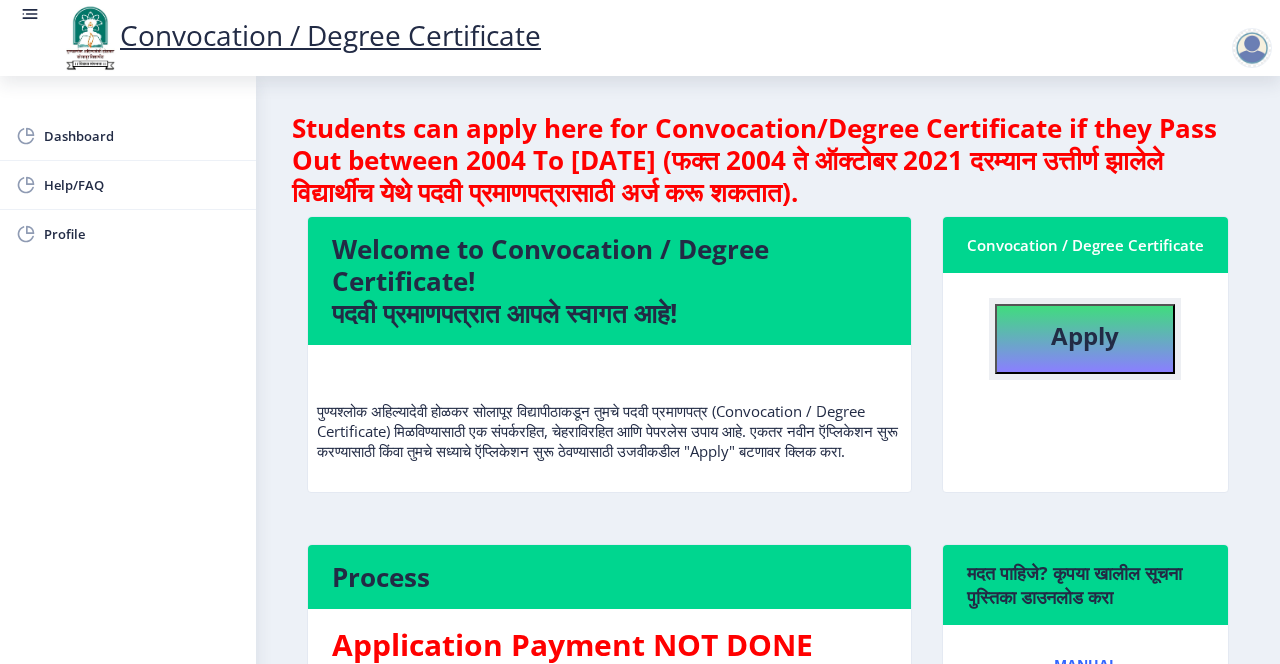 click on "Apply" 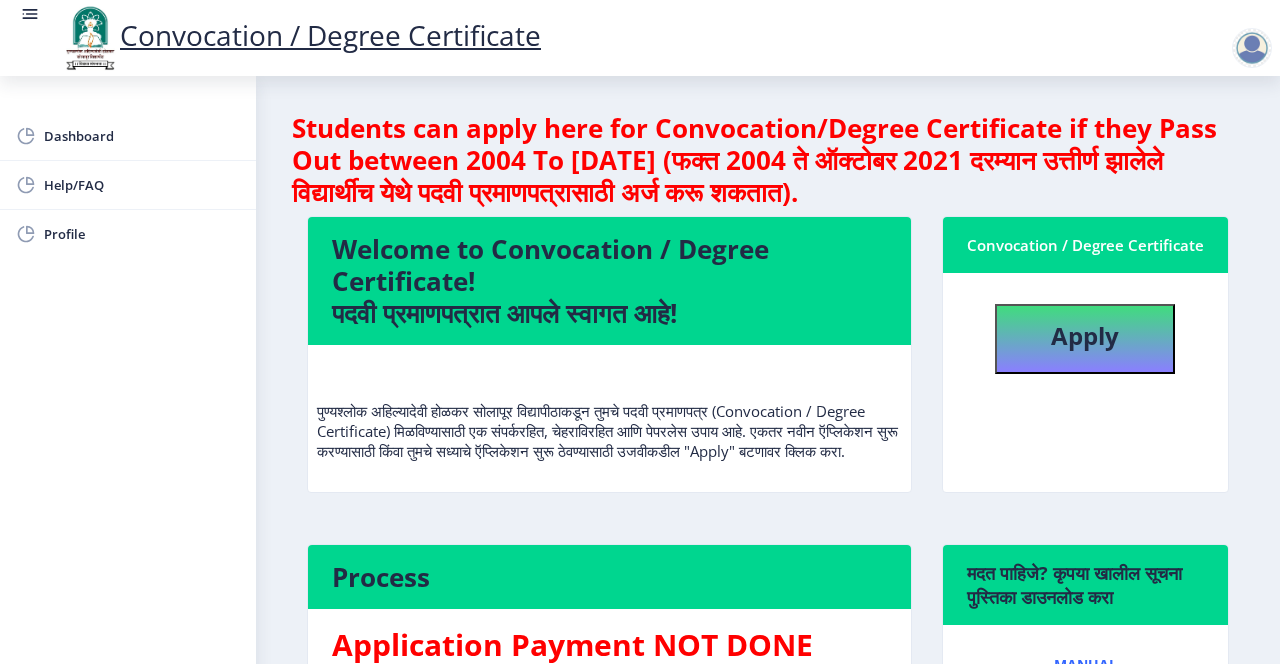select 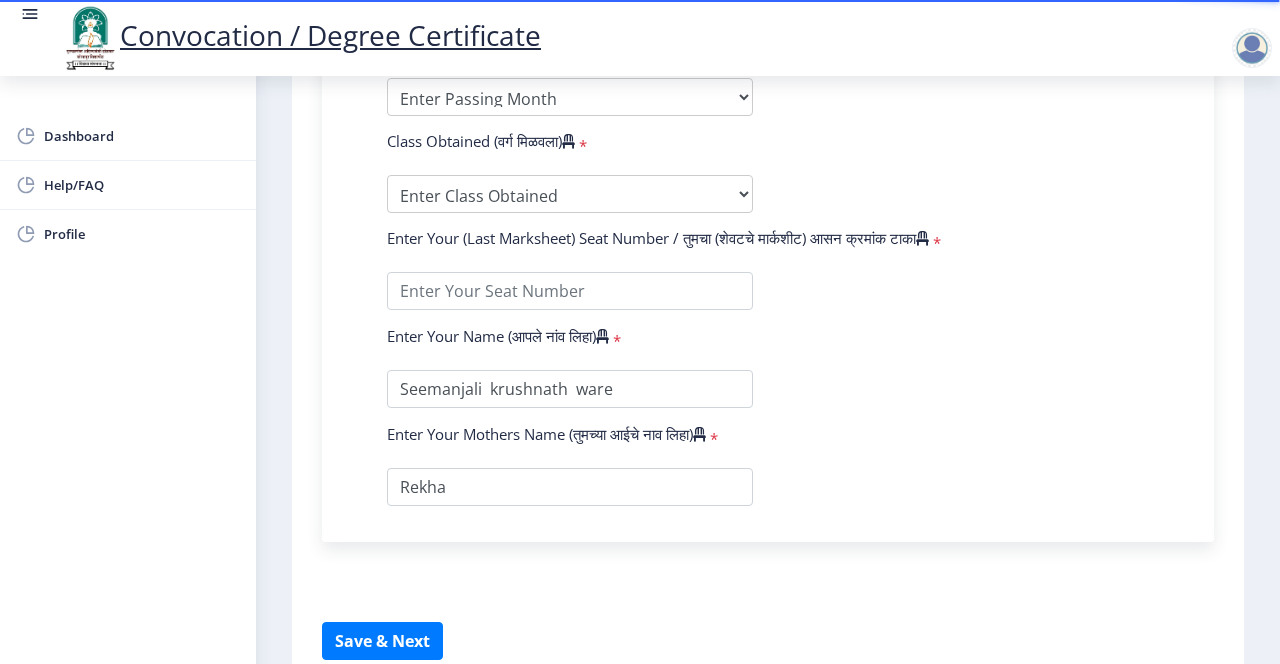 scroll, scrollTop: 1130, scrollLeft: 0, axis: vertical 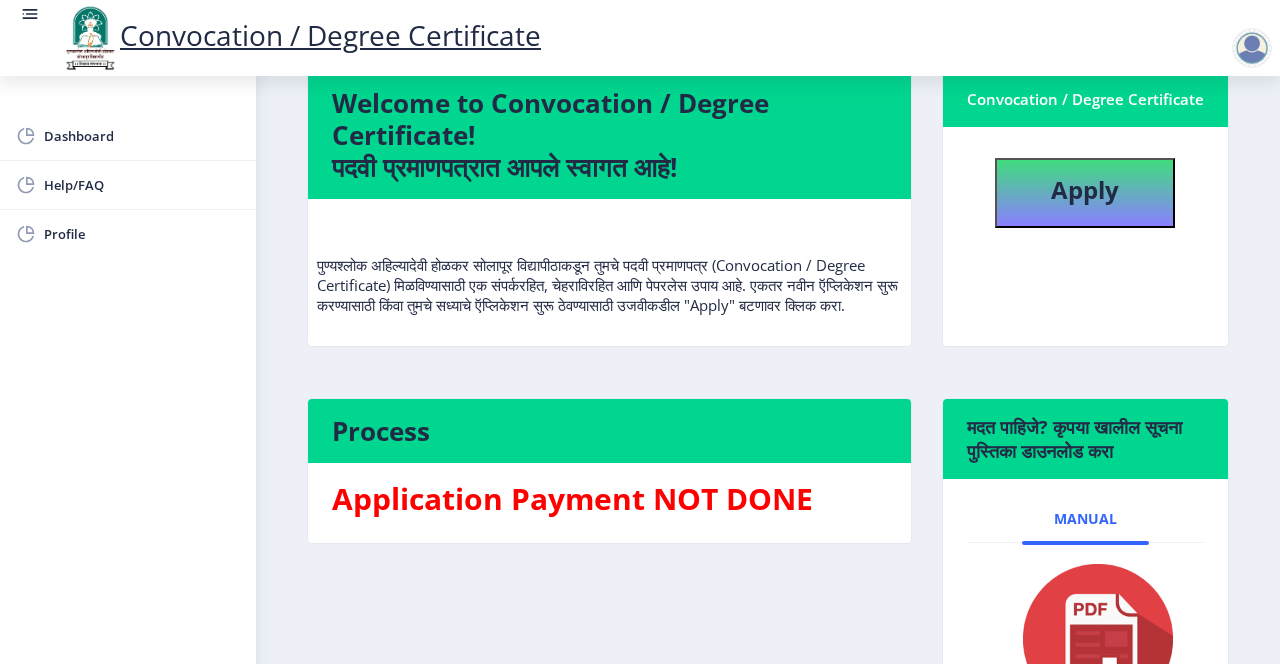 click on "Manual" 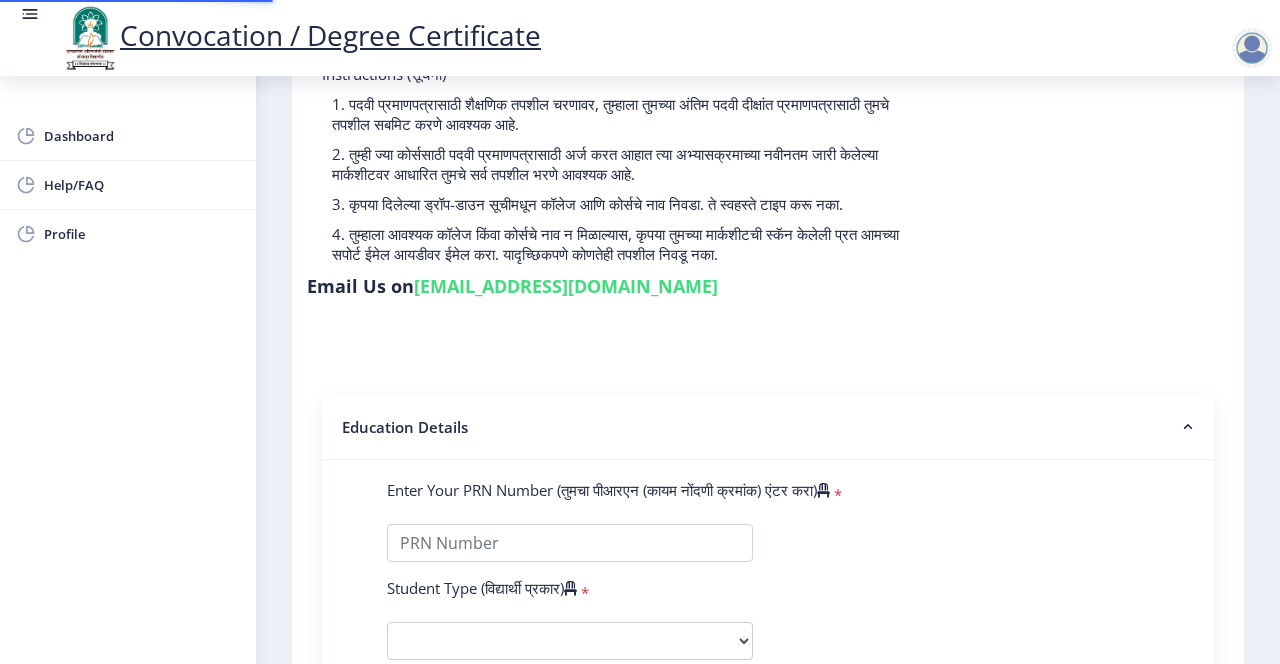 scroll, scrollTop: 0, scrollLeft: 0, axis: both 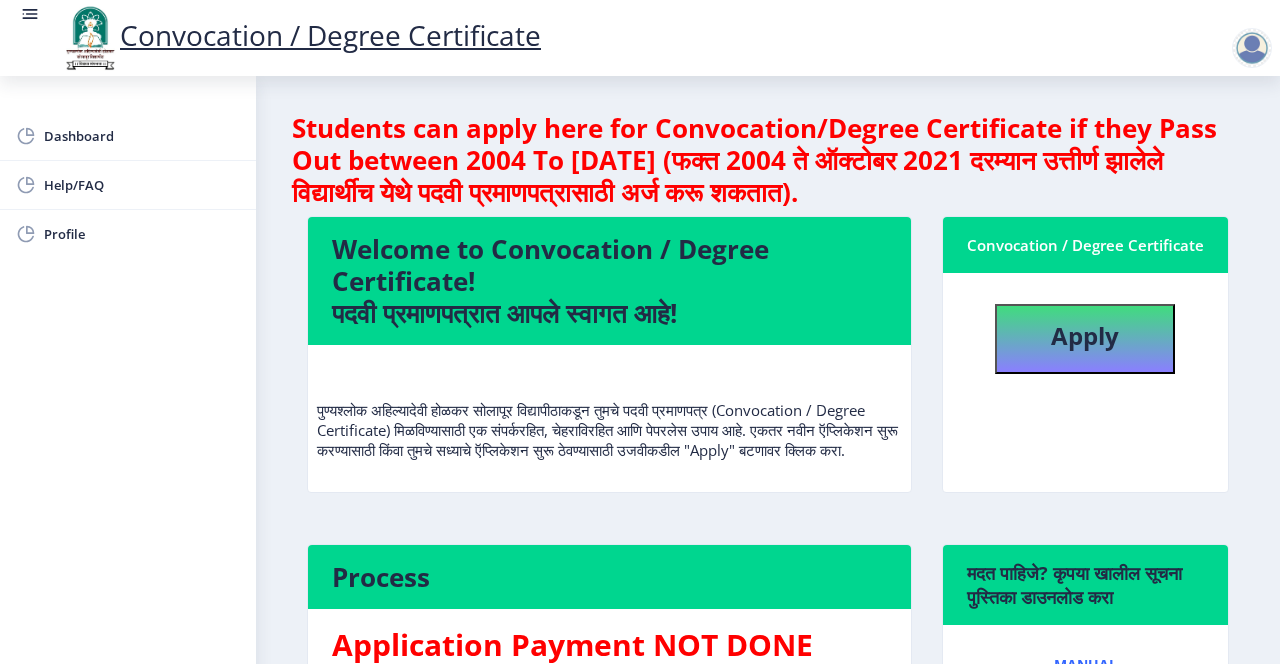 select 